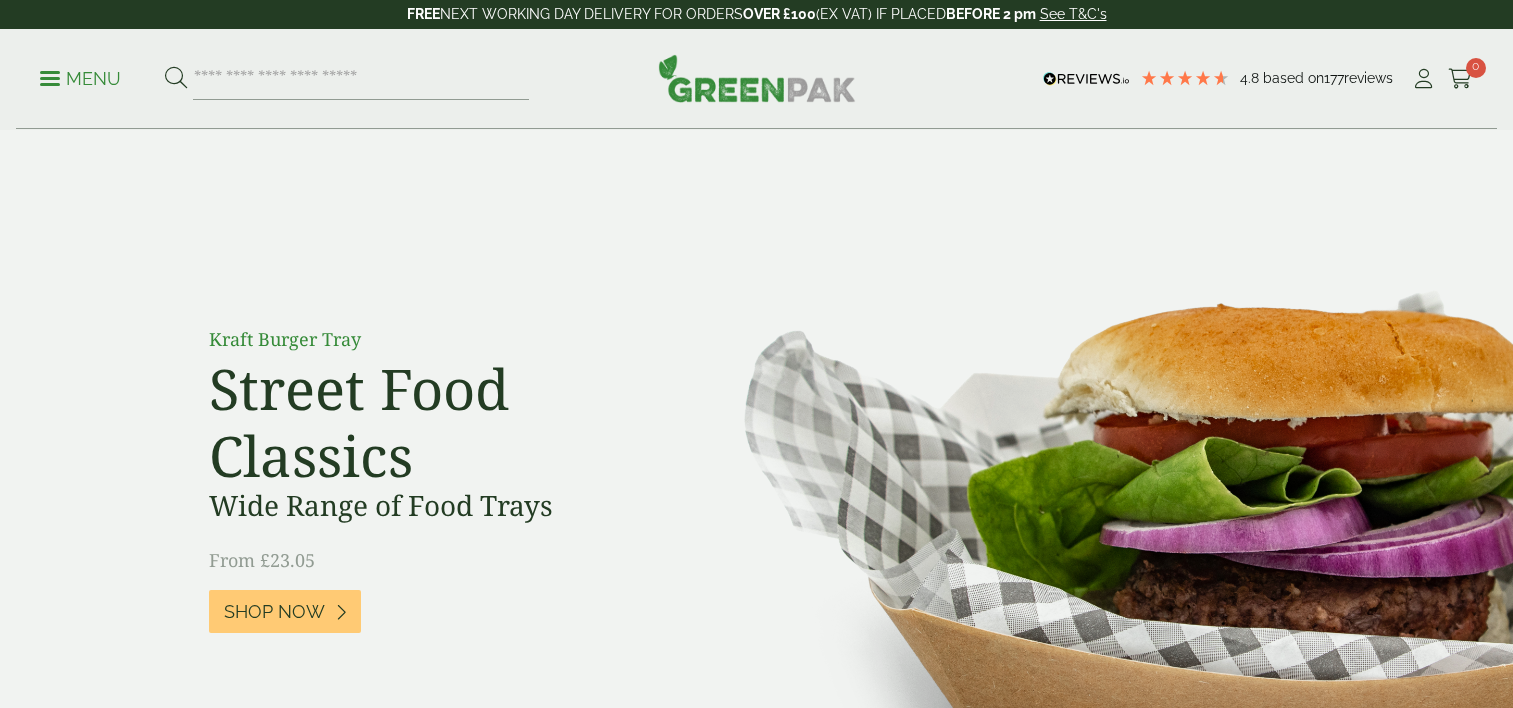 scroll, scrollTop: 200, scrollLeft: 0, axis: vertical 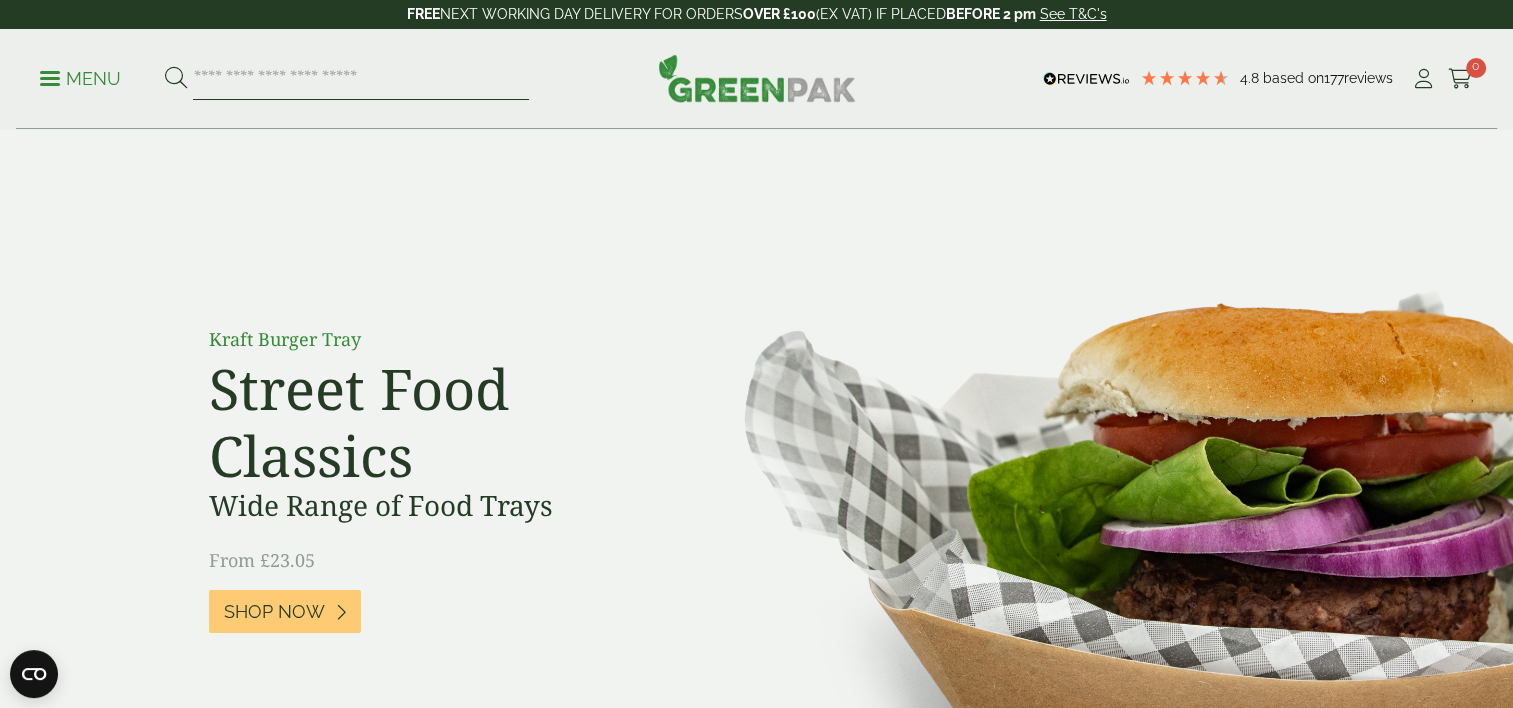 click at bounding box center [361, 79] 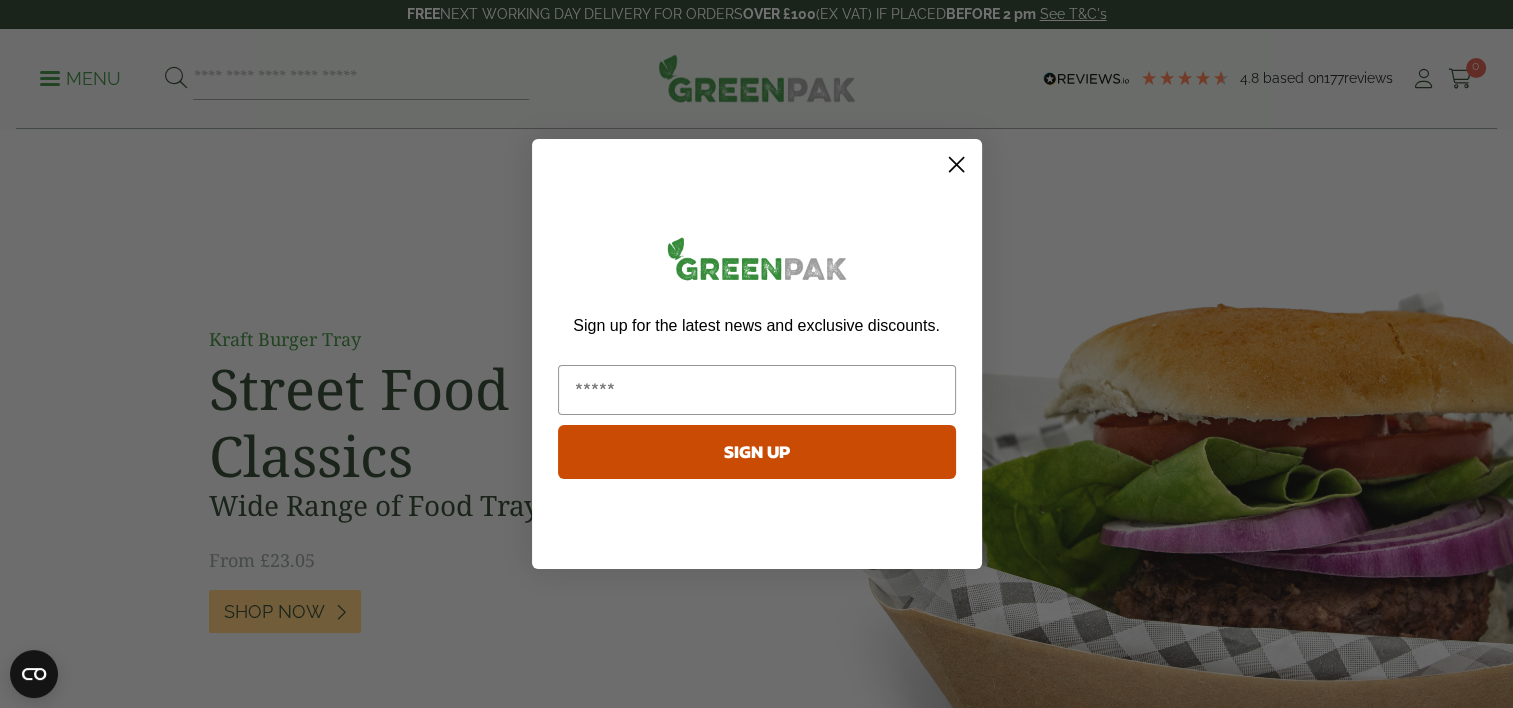 click 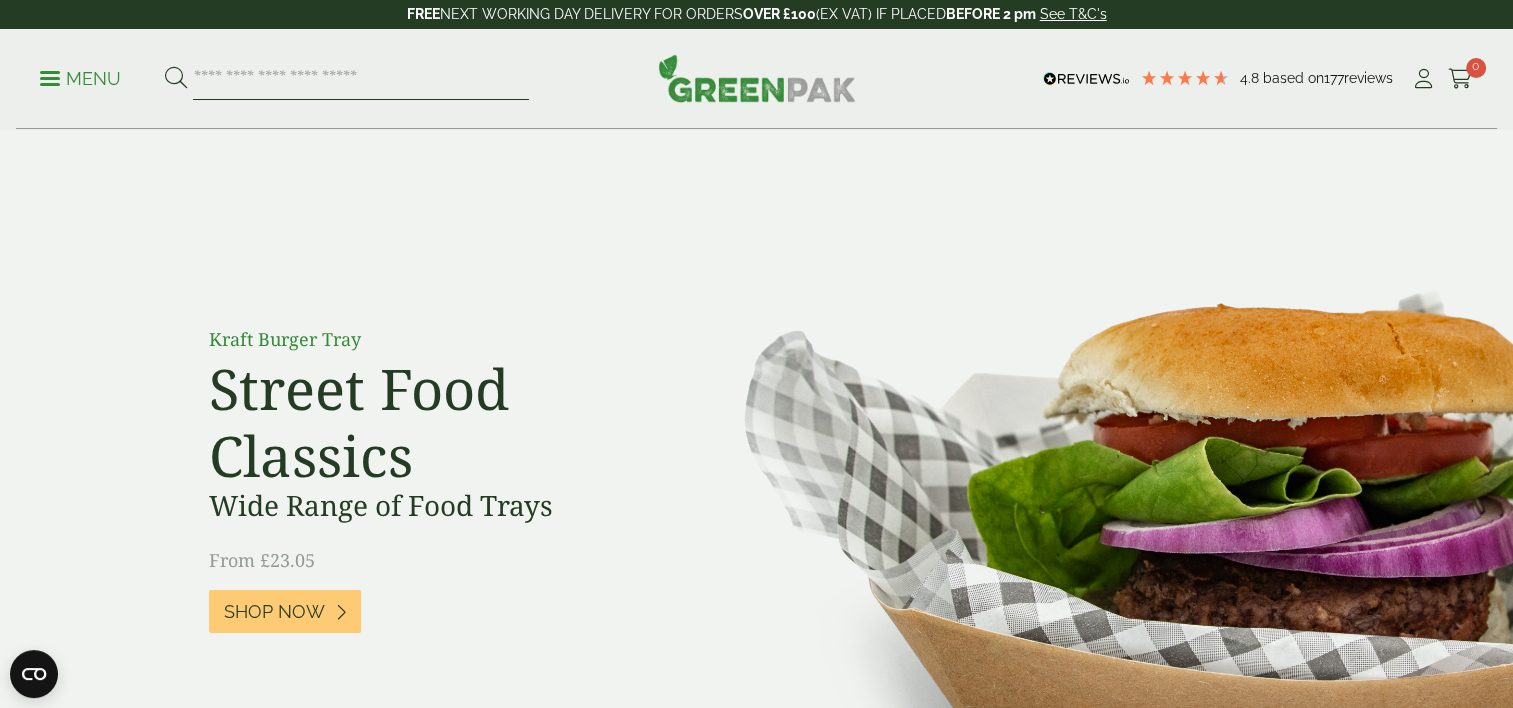 click at bounding box center [361, 79] 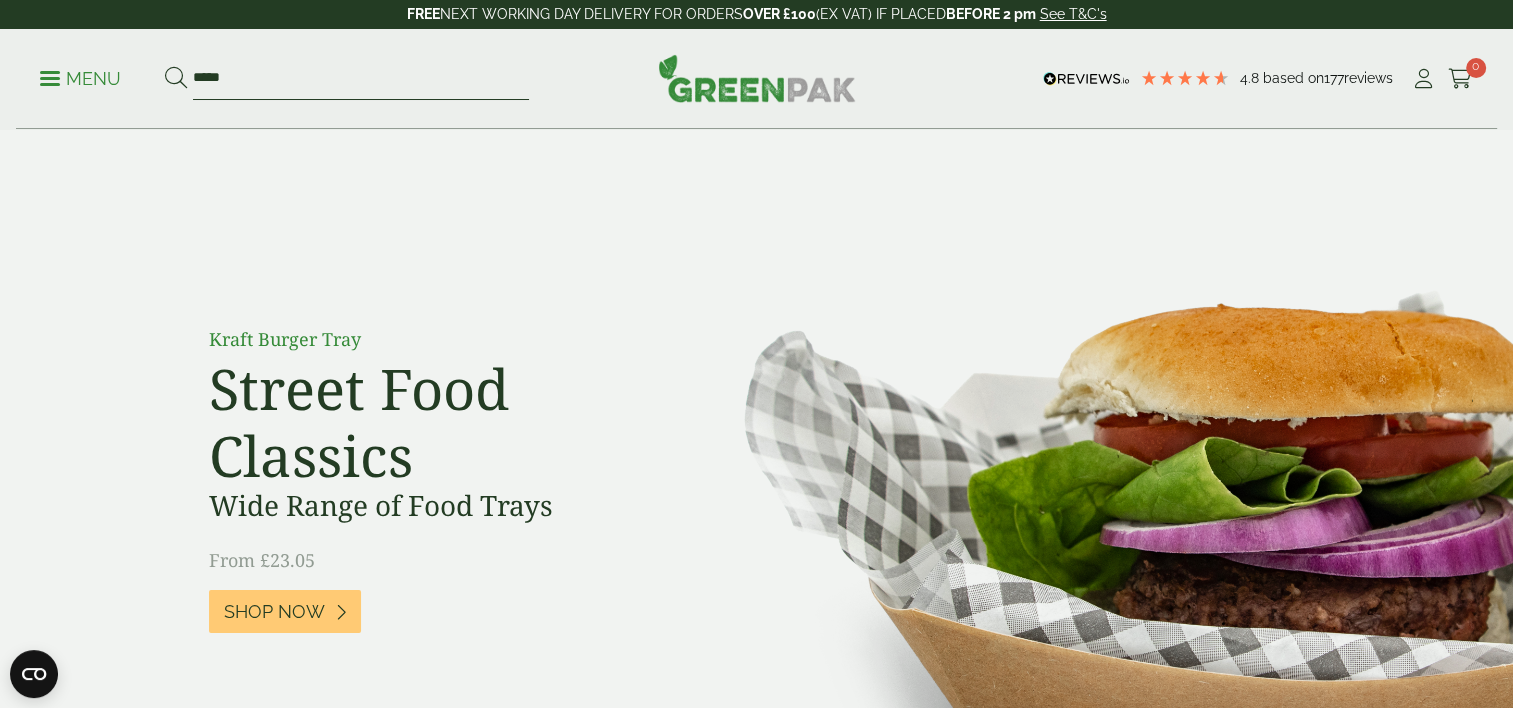 type on "*****" 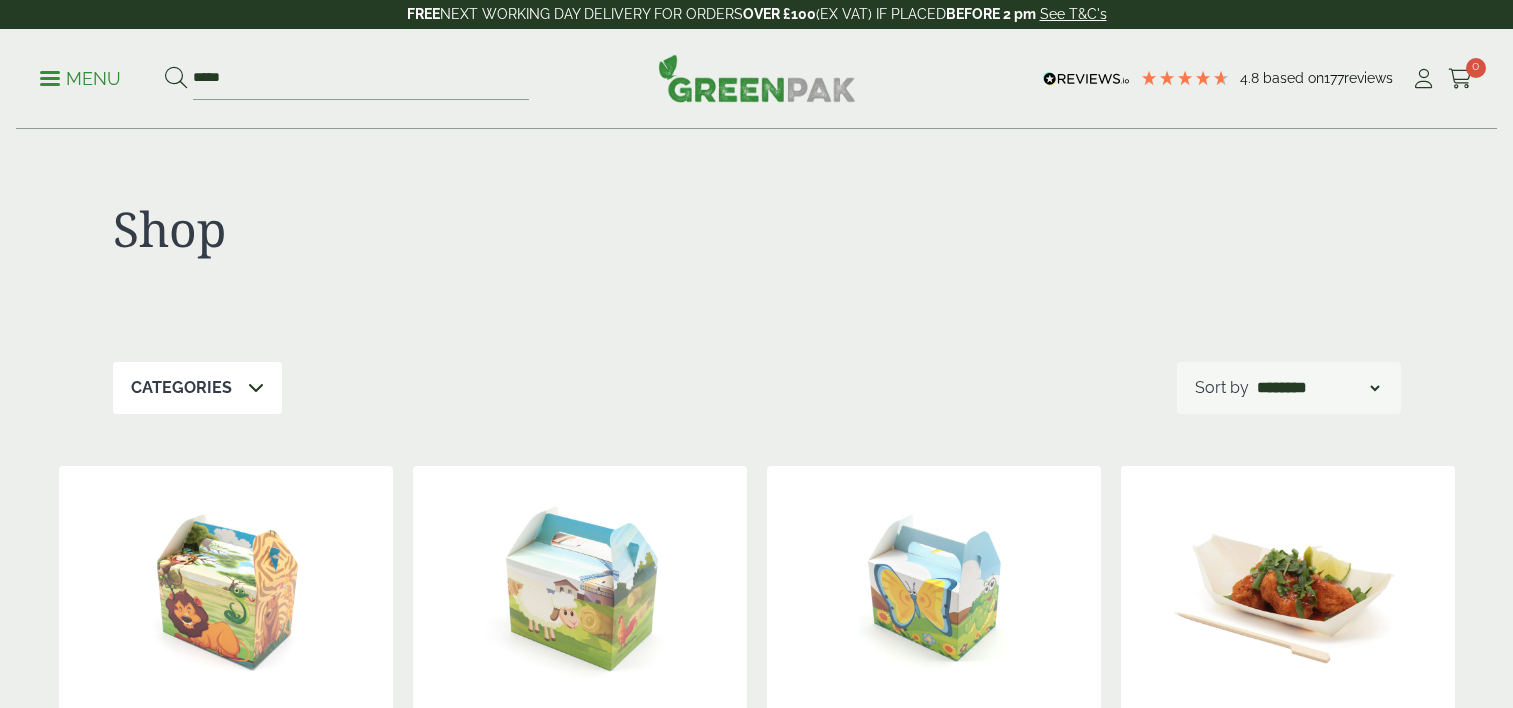 scroll, scrollTop: 0, scrollLeft: 0, axis: both 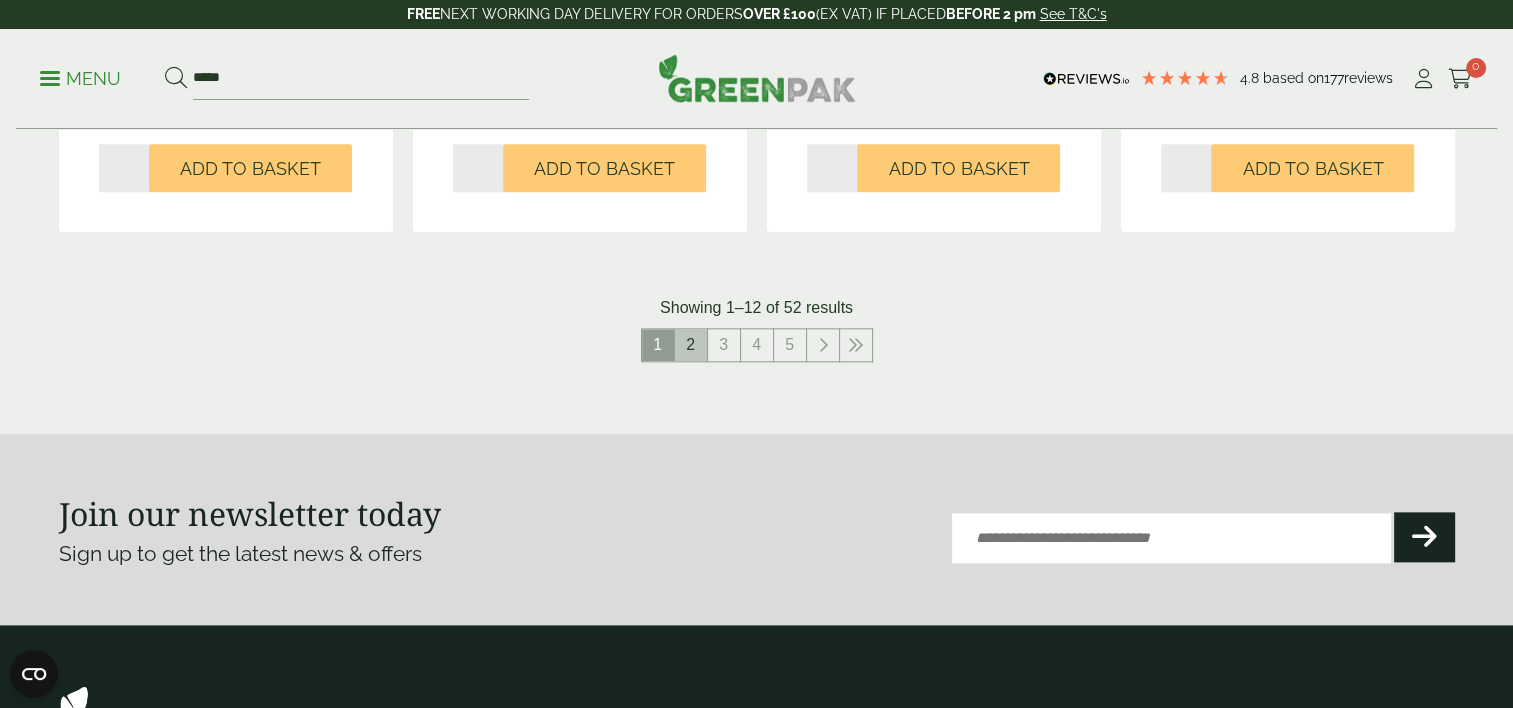click on "2" at bounding box center [691, 345] 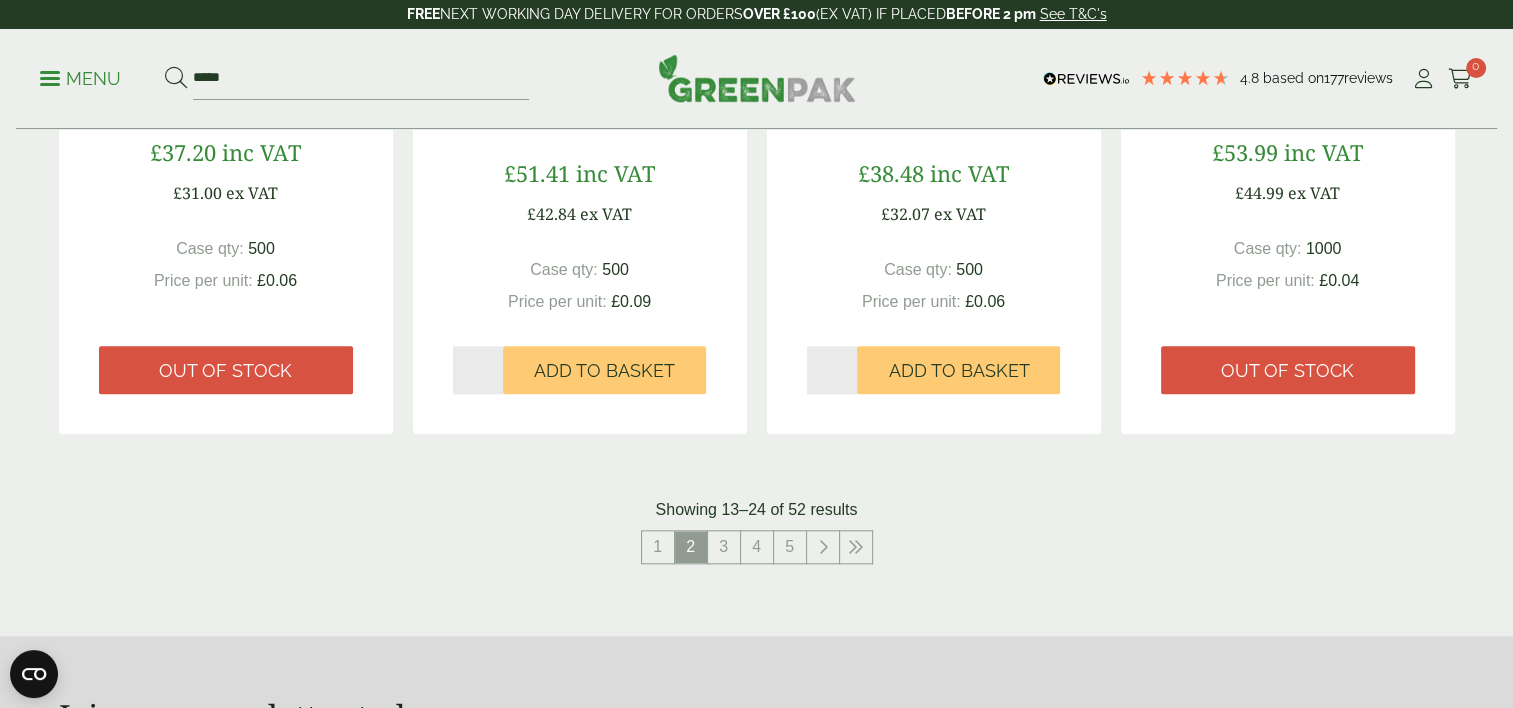 scroll, scrollTop: 2000, scrollLeft: 0, axis: vertical 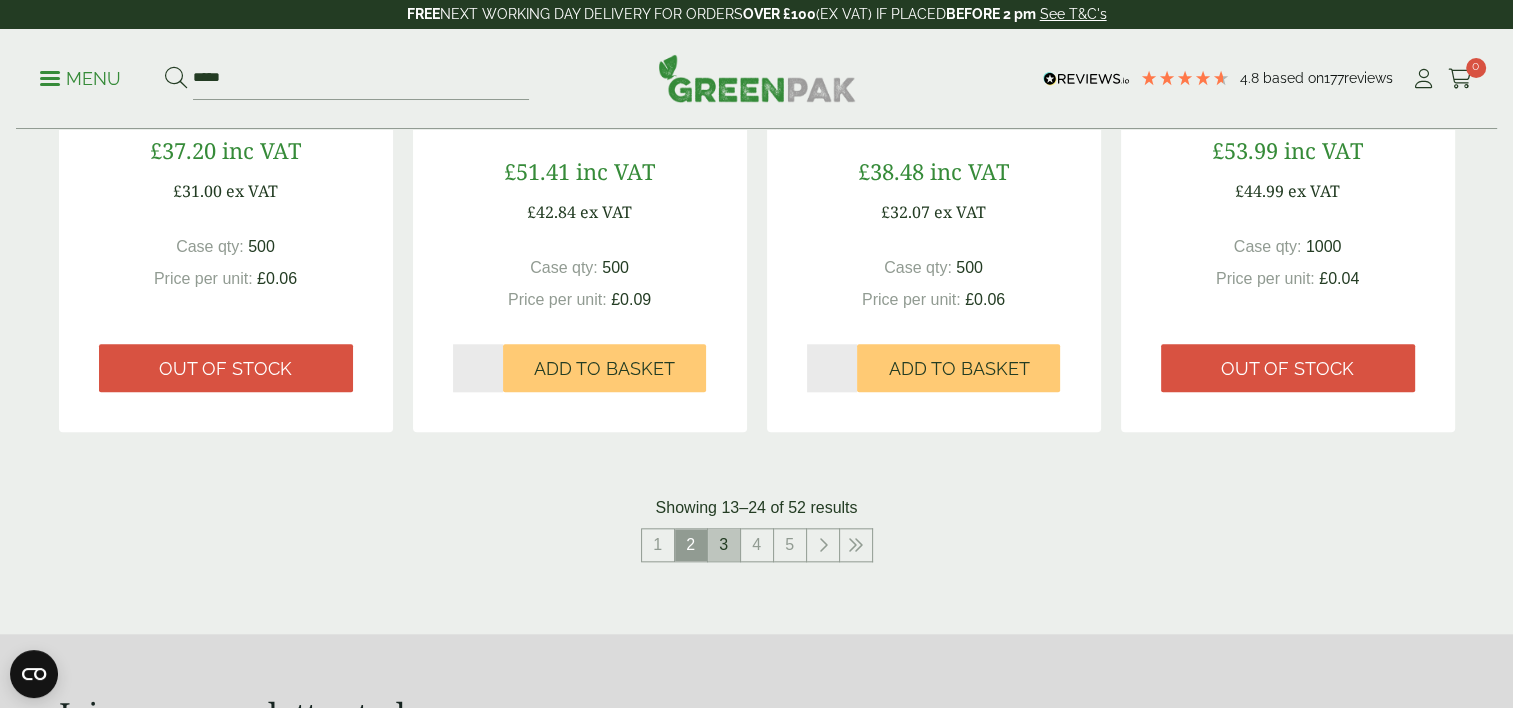 click on "3" at bounding box center [724, 545] 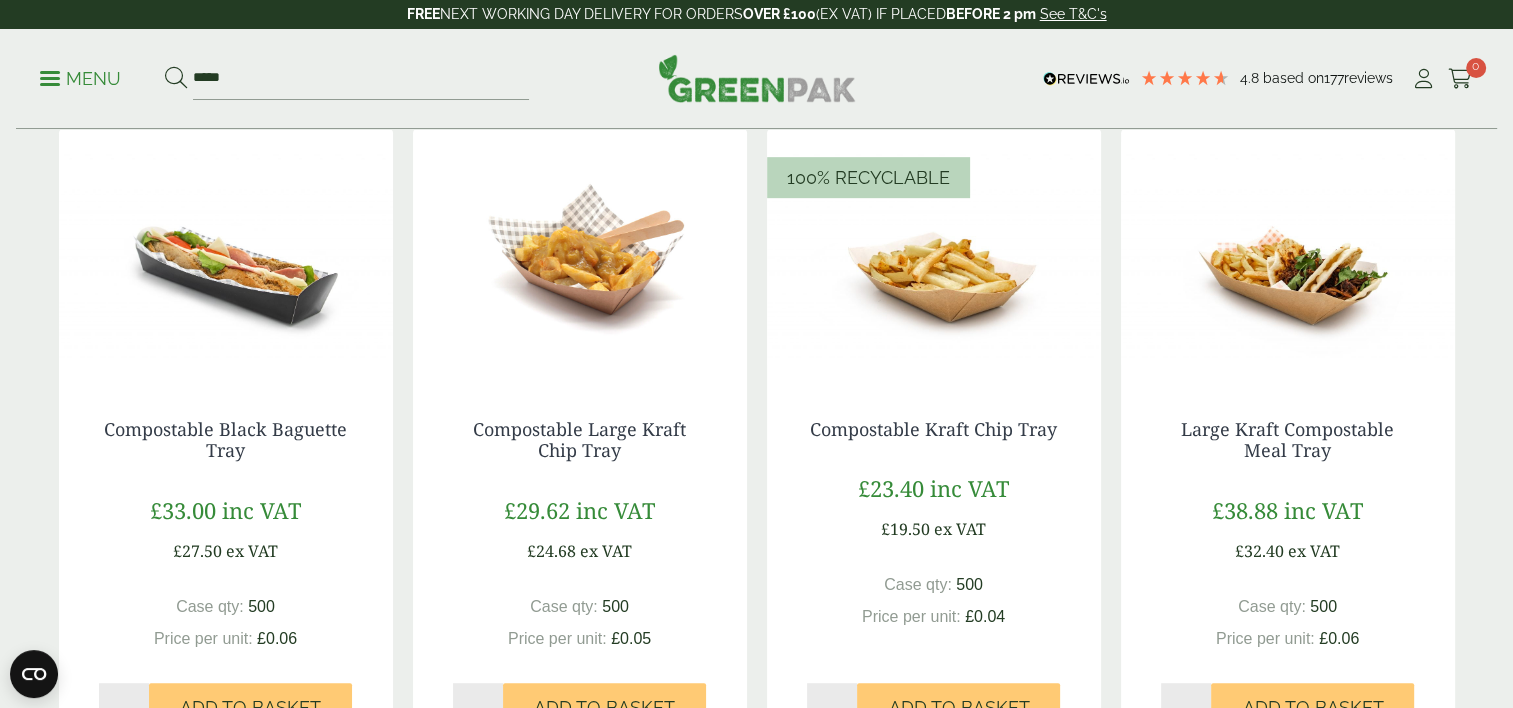 scroll, scrollTop: 1000, scrollLeft: 0, axis: vertical 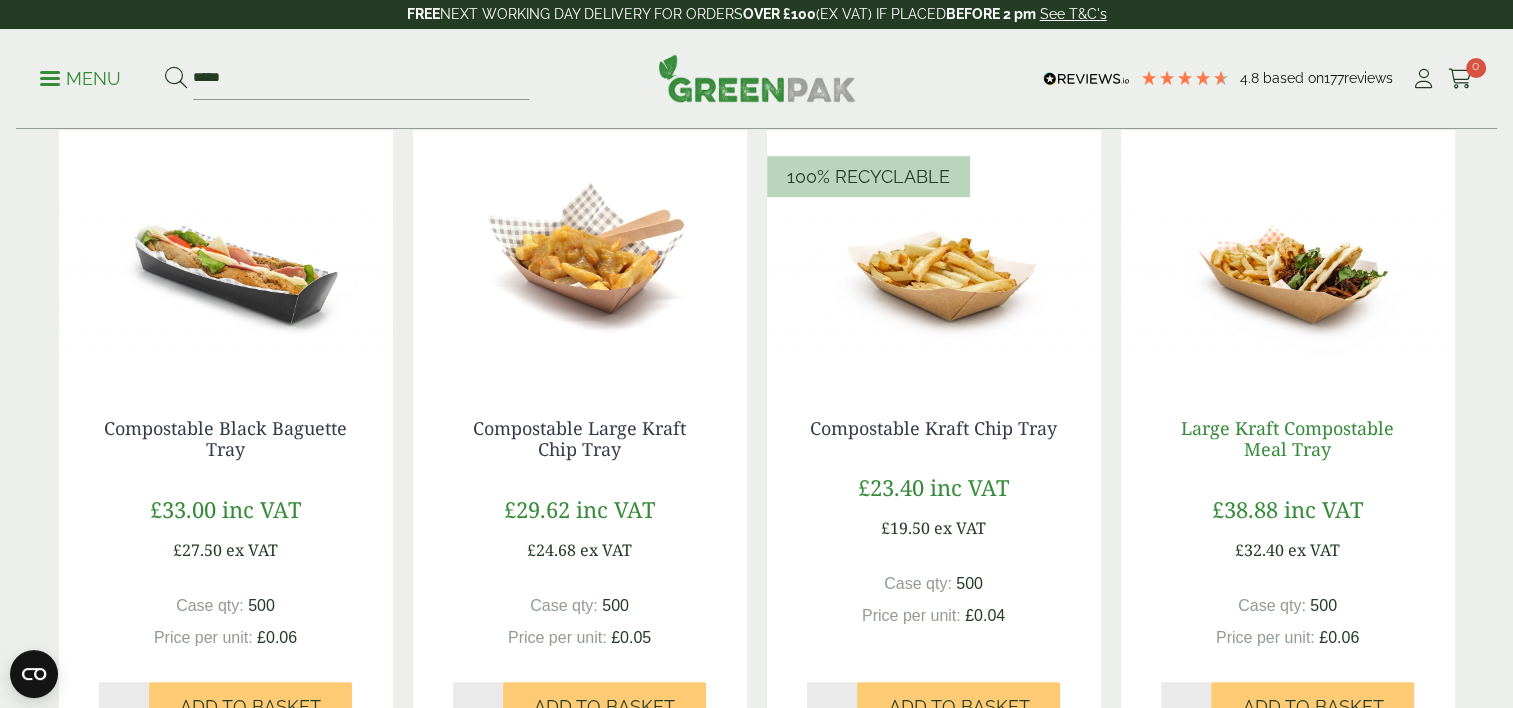 click on "Large Kraft Compostable Meal Tray" at bounding box center (1287, 439) 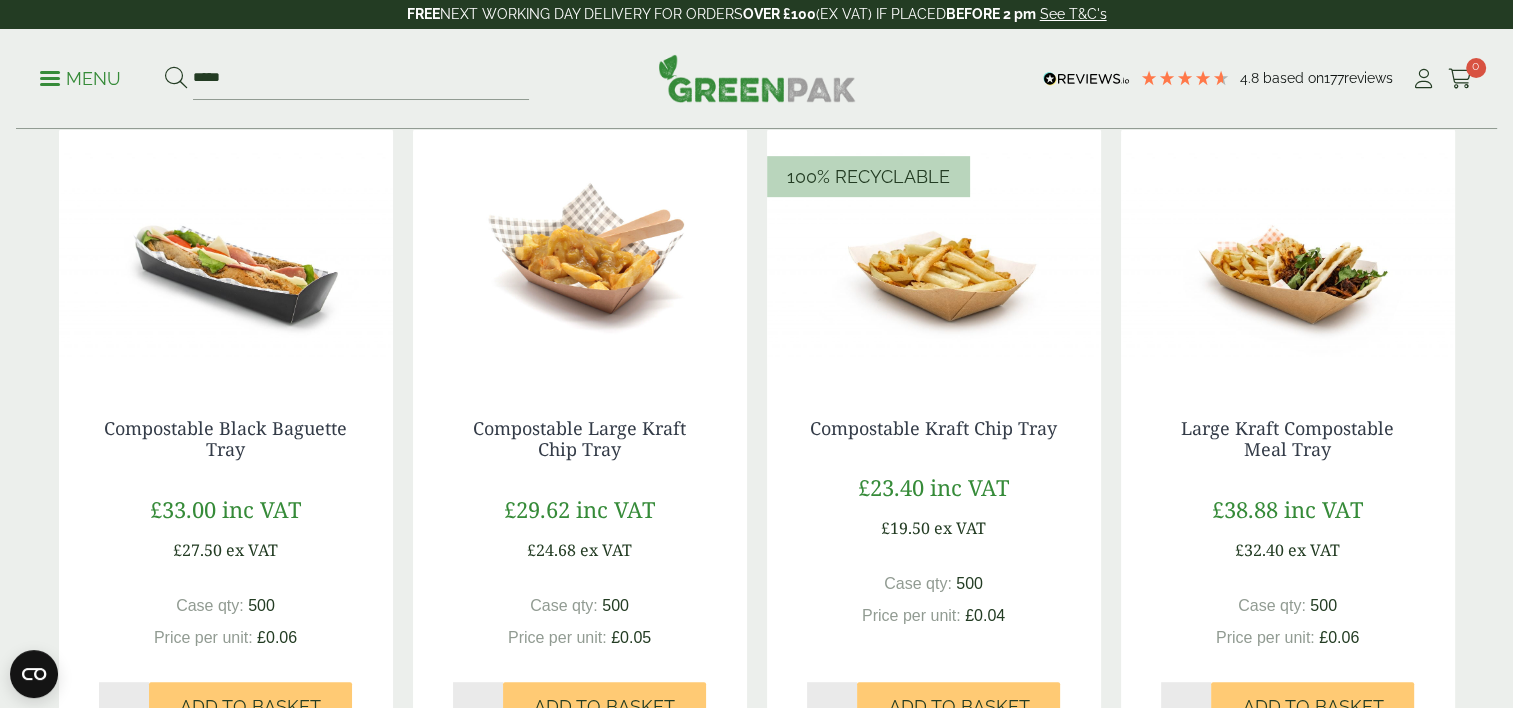 click at bounding box center [226, 253] 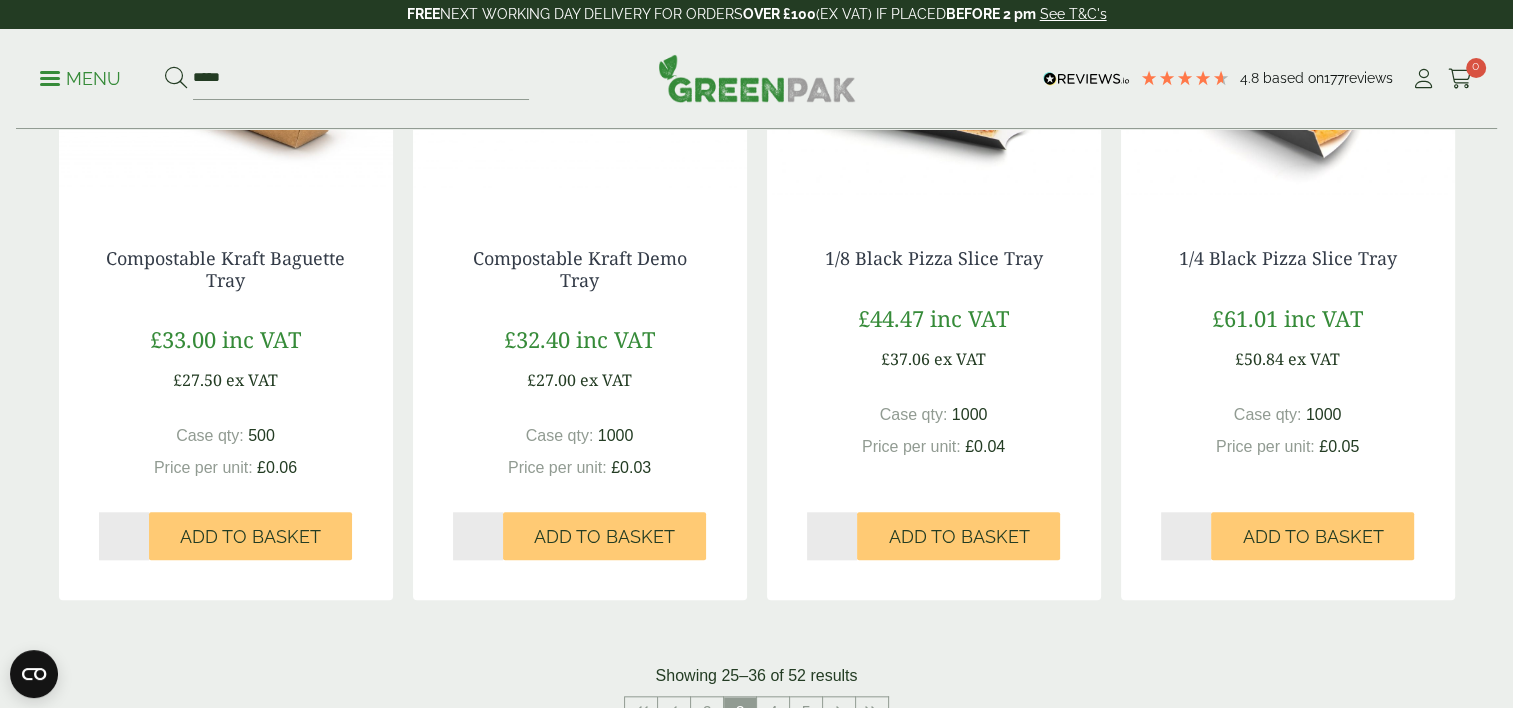 scroll, scrollTop: 2000, scrollLeft: 0, axis: vertical 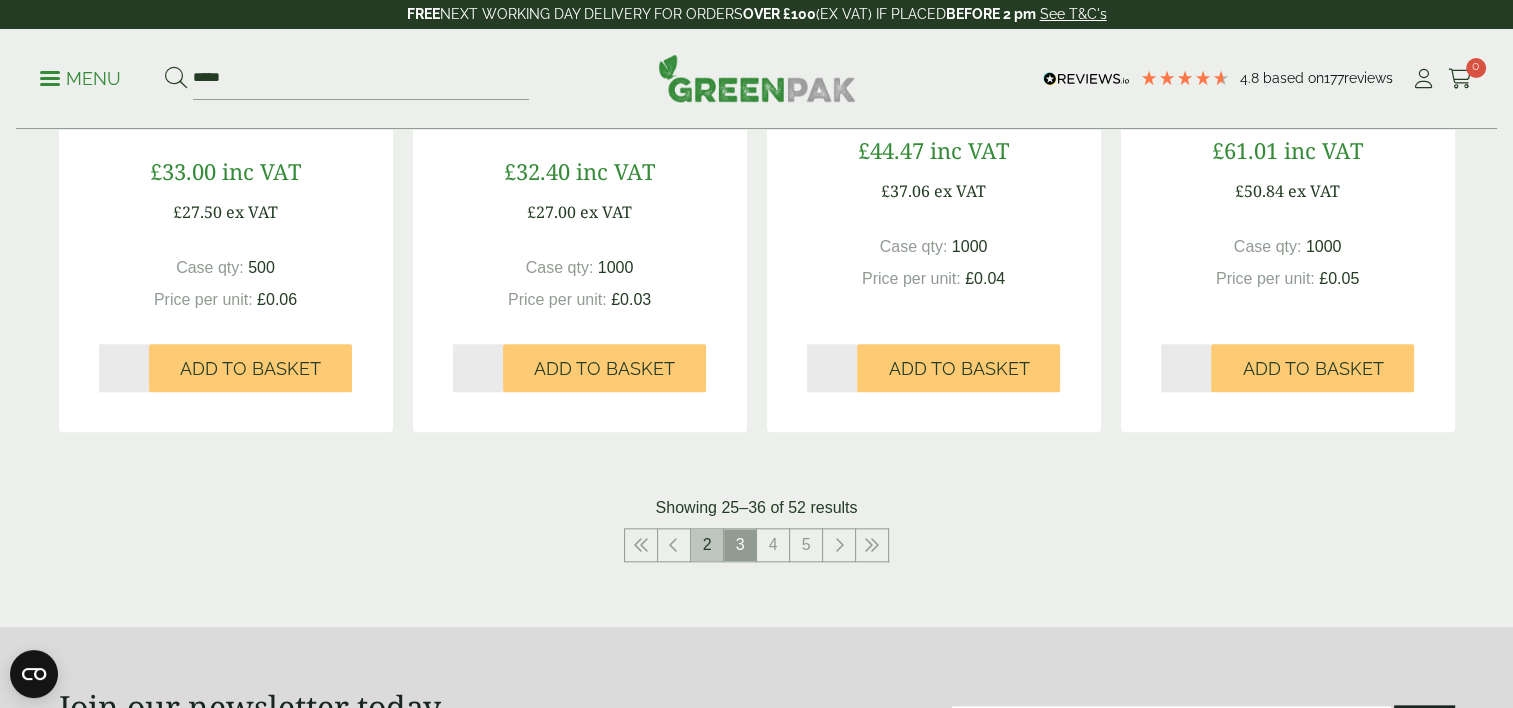 click on "2" at bounding box center [707, 545] 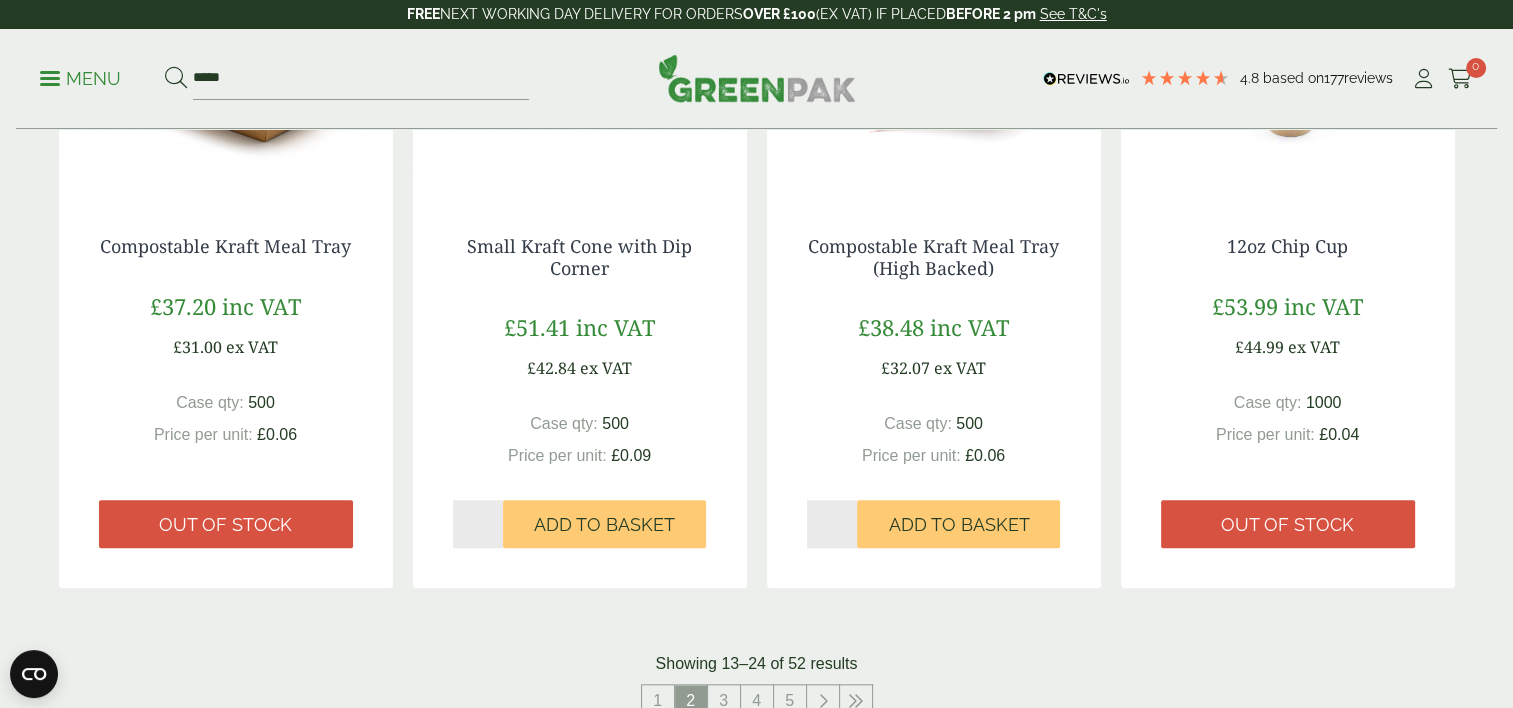 scroll, scrollTop: 1700, scrollLeft: 0, axis: vertical 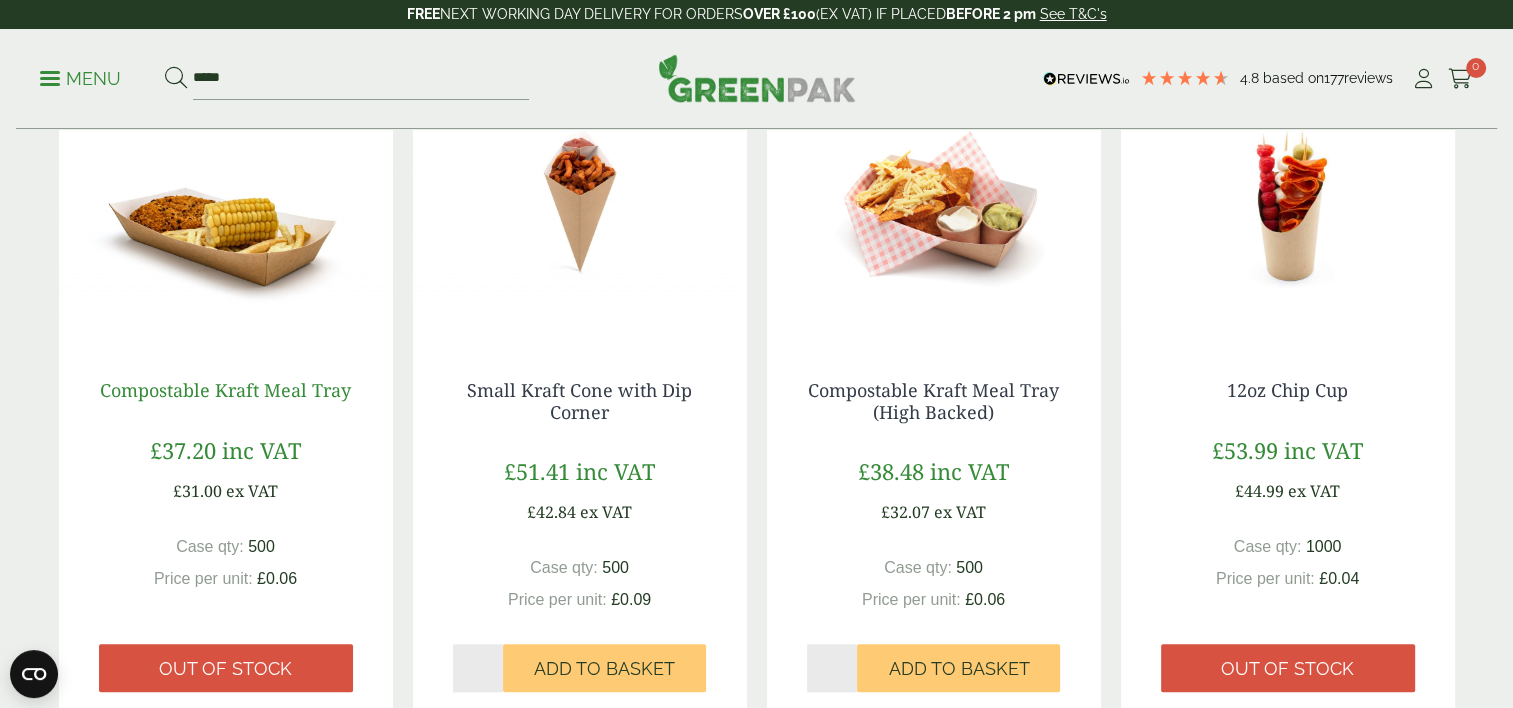 click on "Compostable Kraft Meal Tray" at bounding box center [225, 390] 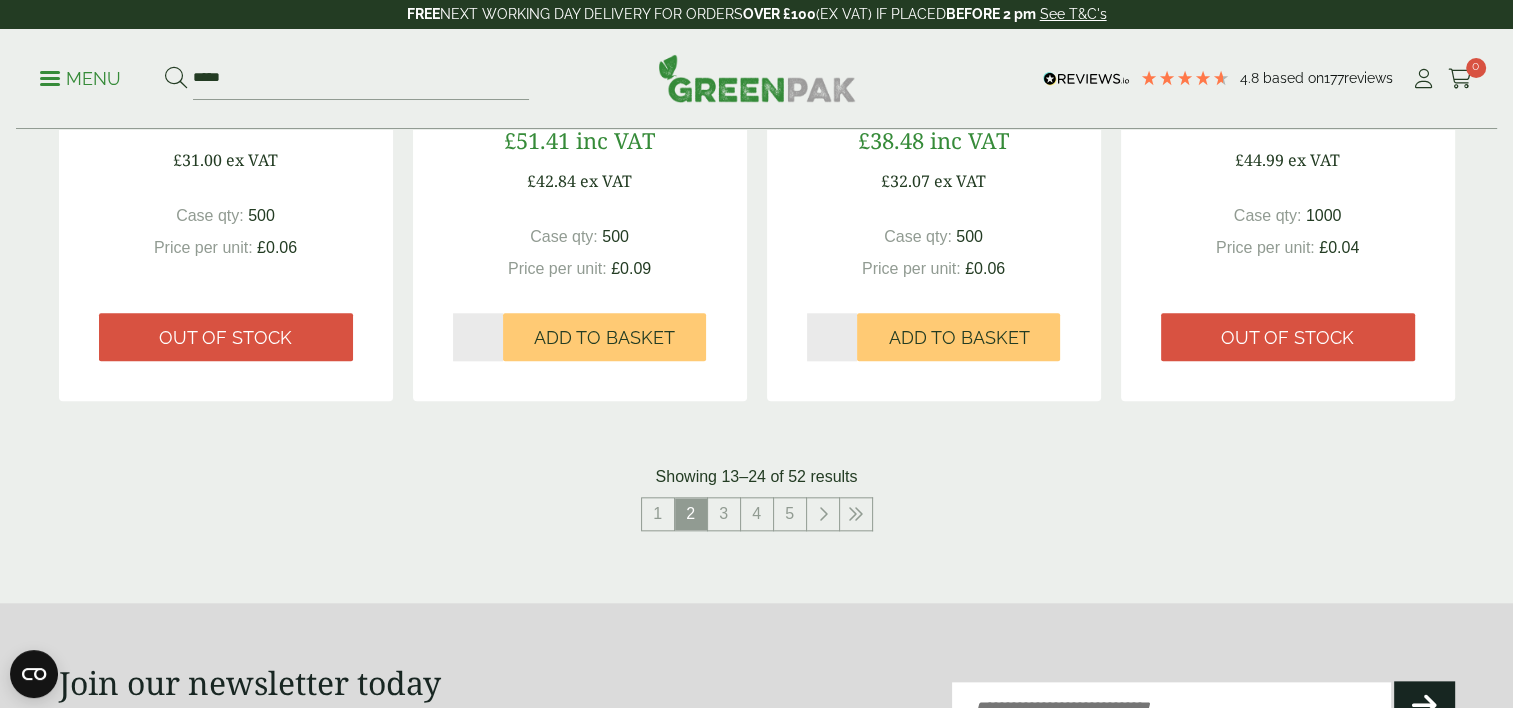 scroll, scrollTop: 2100, scrollLeft: 0, axis: vertical 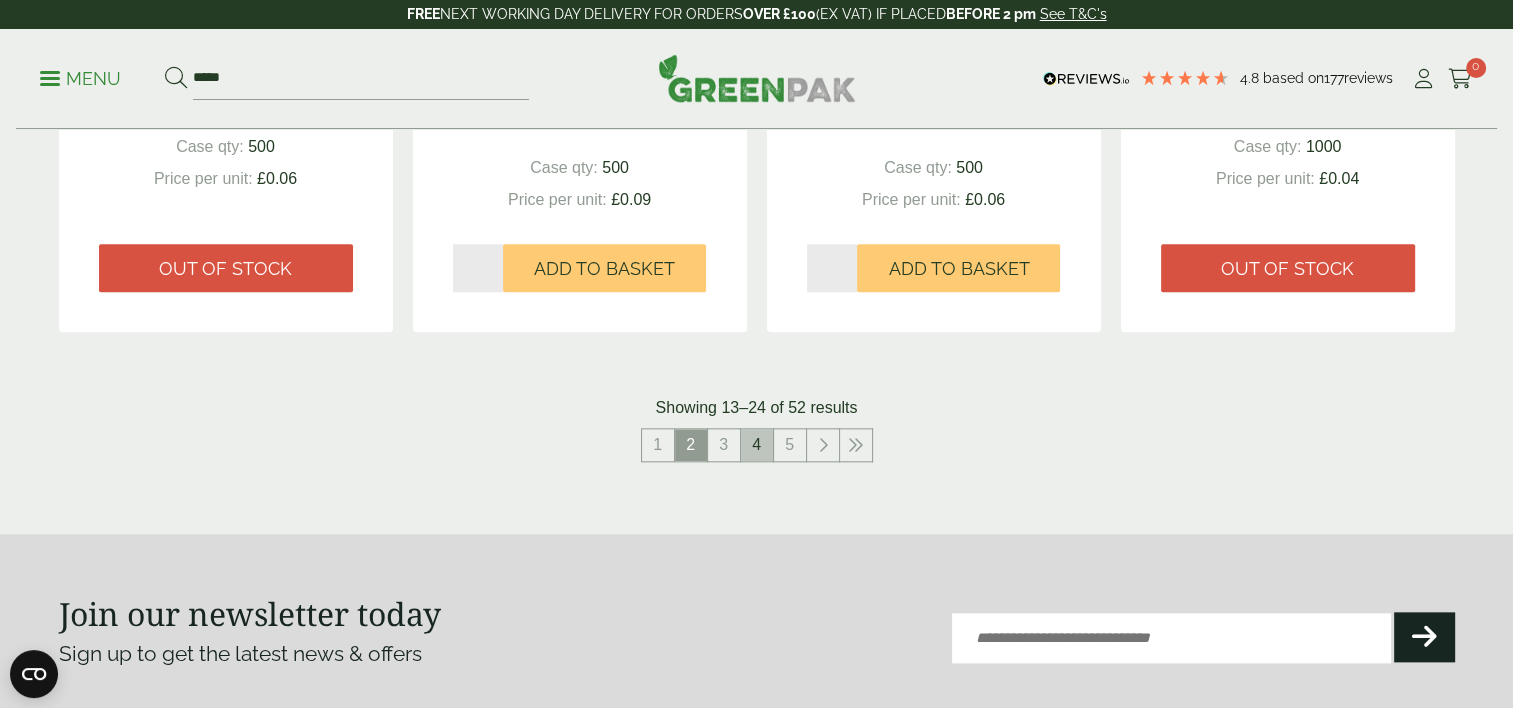 click on "4" at bounding box center (757, 445) 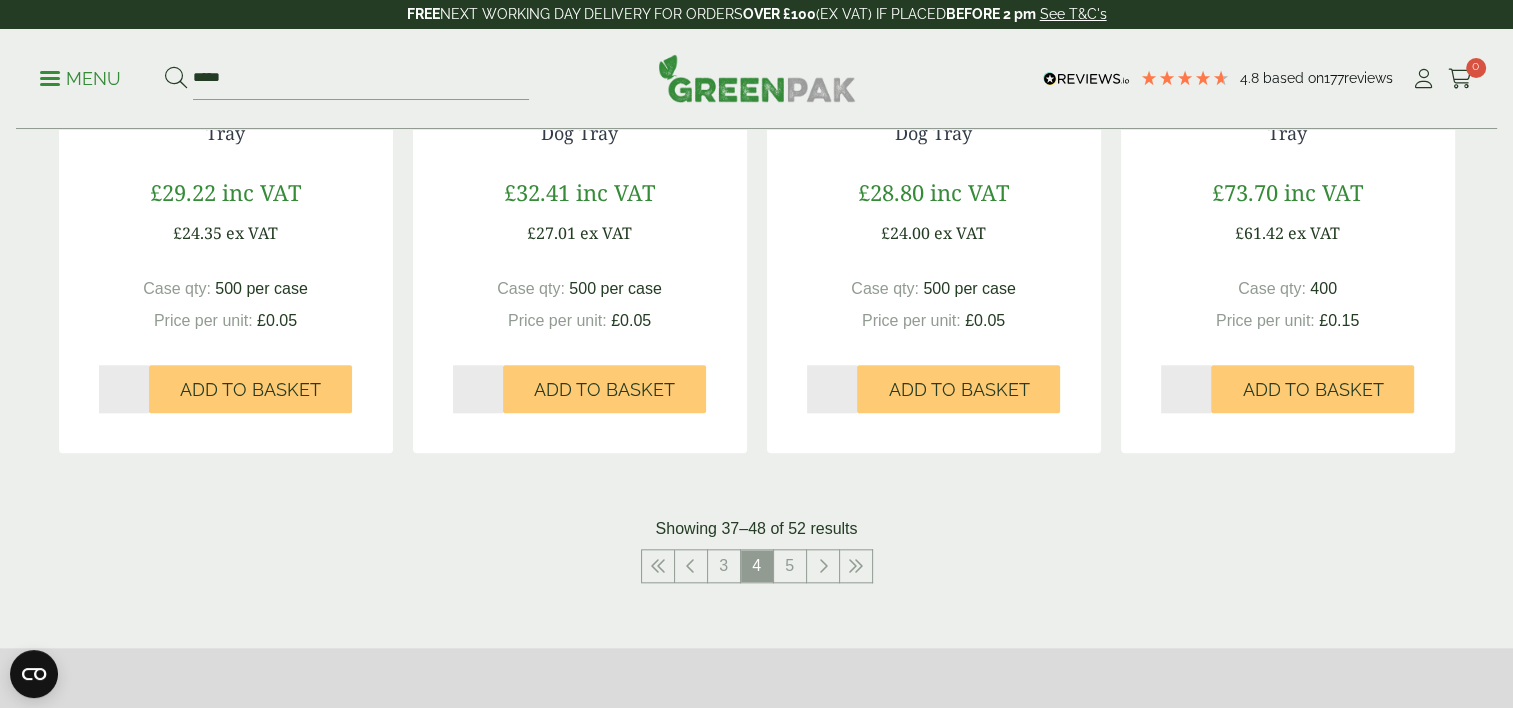 scroll, scrollTop: 2100, scrollLeft: 0, axis: vertical 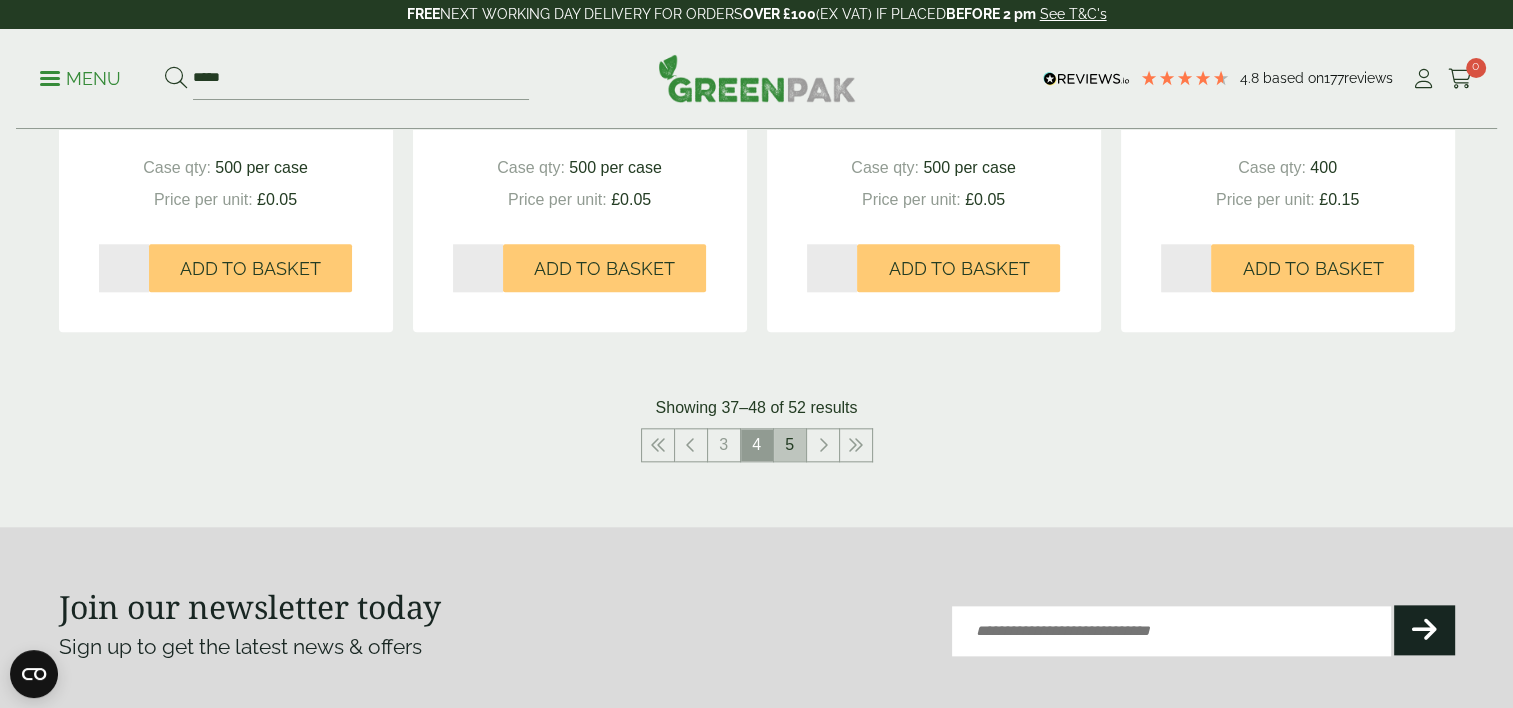click on "5" at bounding box center [790, 445] 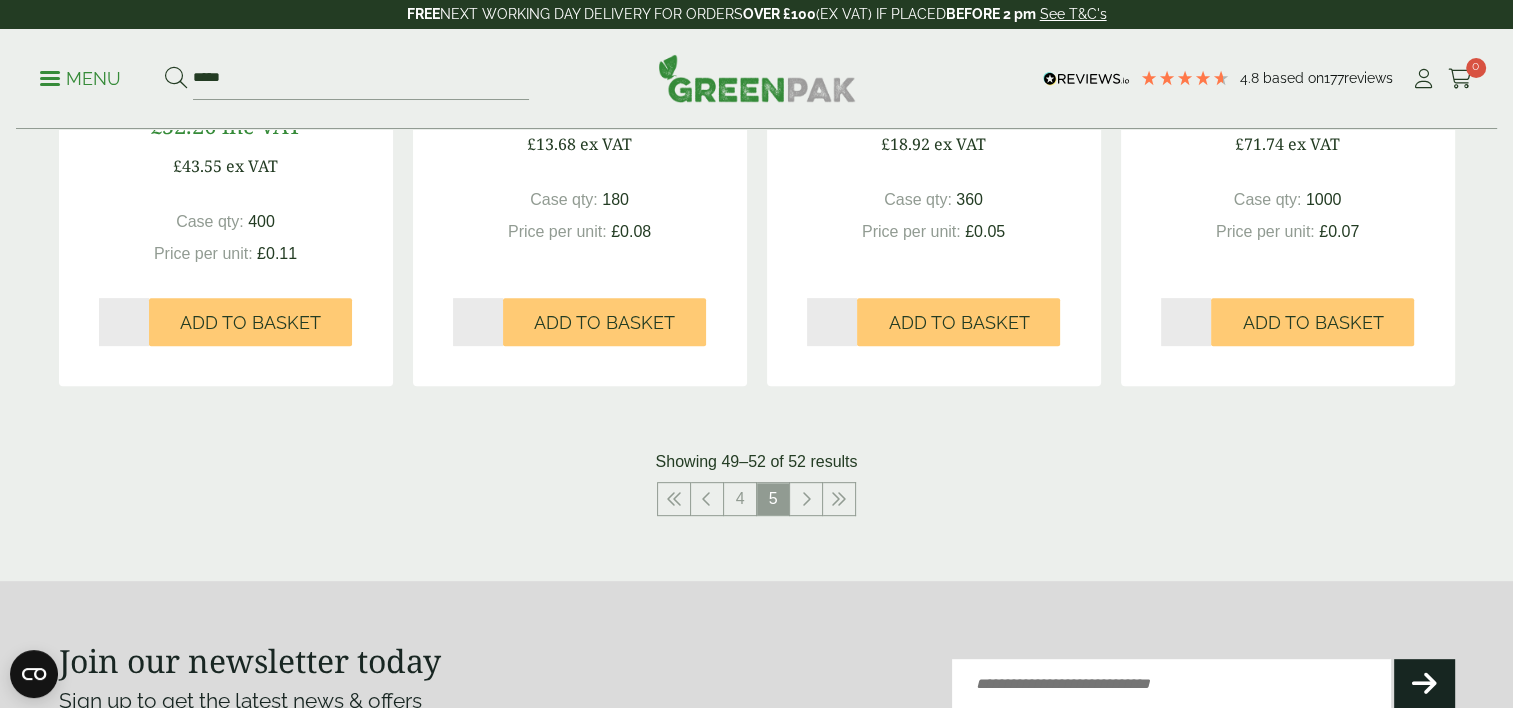 scroll, scrollTop: 922, scrollLeft: 0, axis: vertical 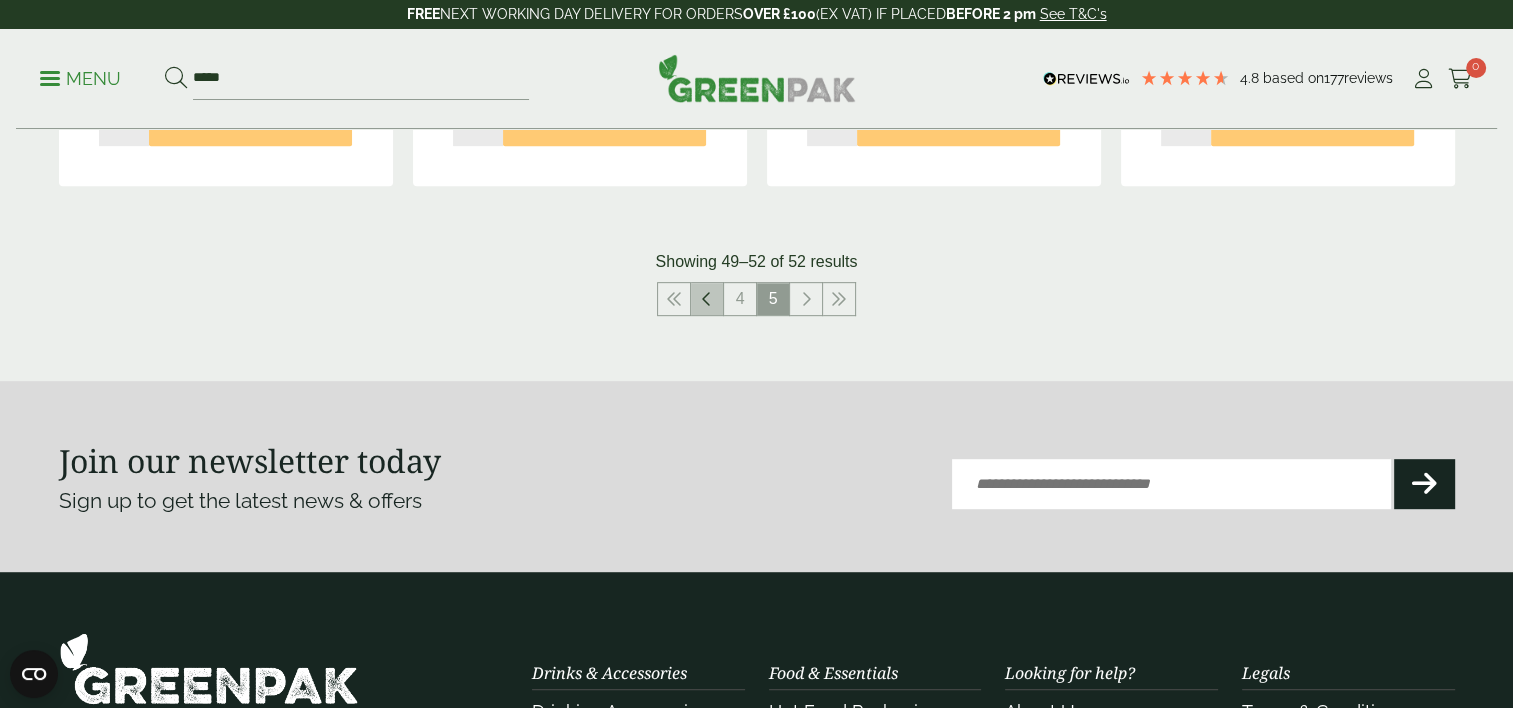 click at bounding box center [707, 299] 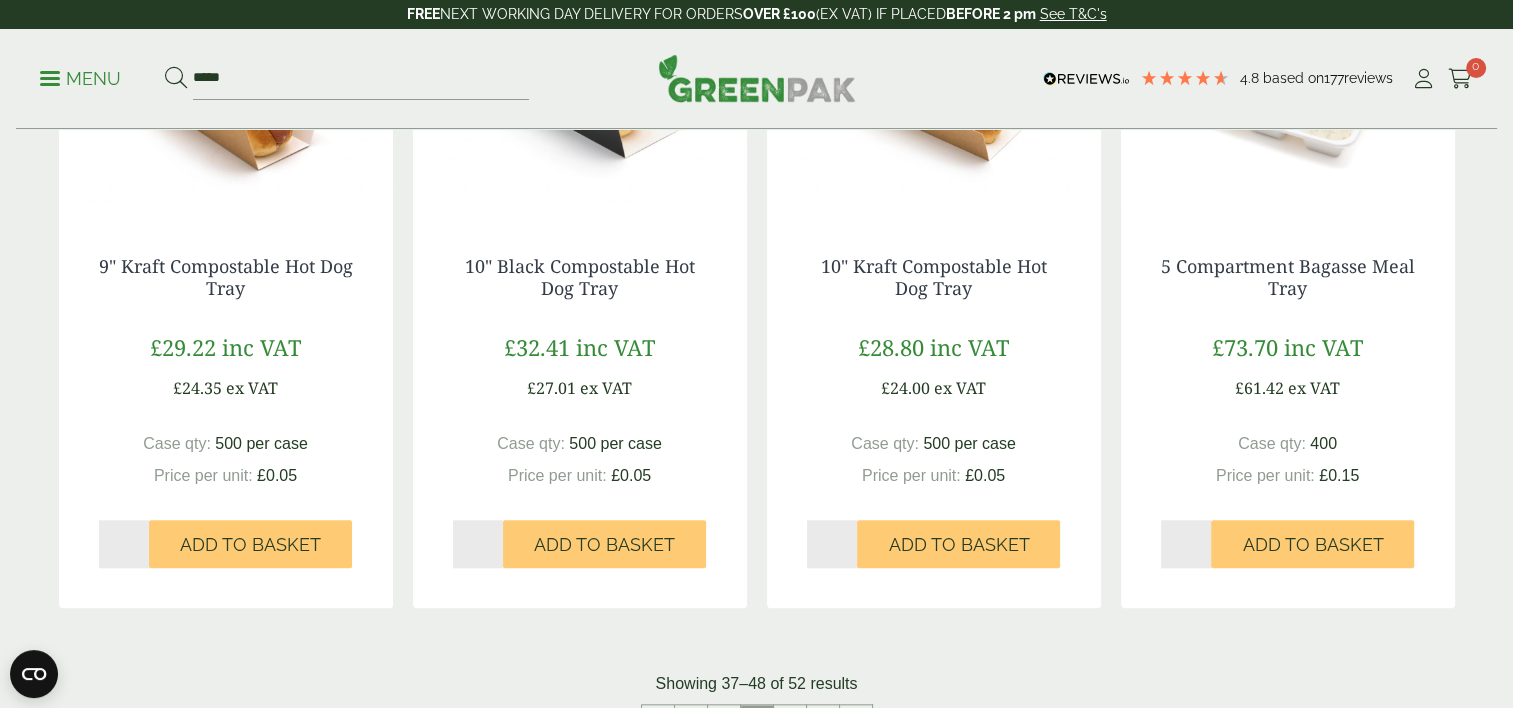 scroll, scrollTop: 2022, scrollLeft: 0, axis: vertical 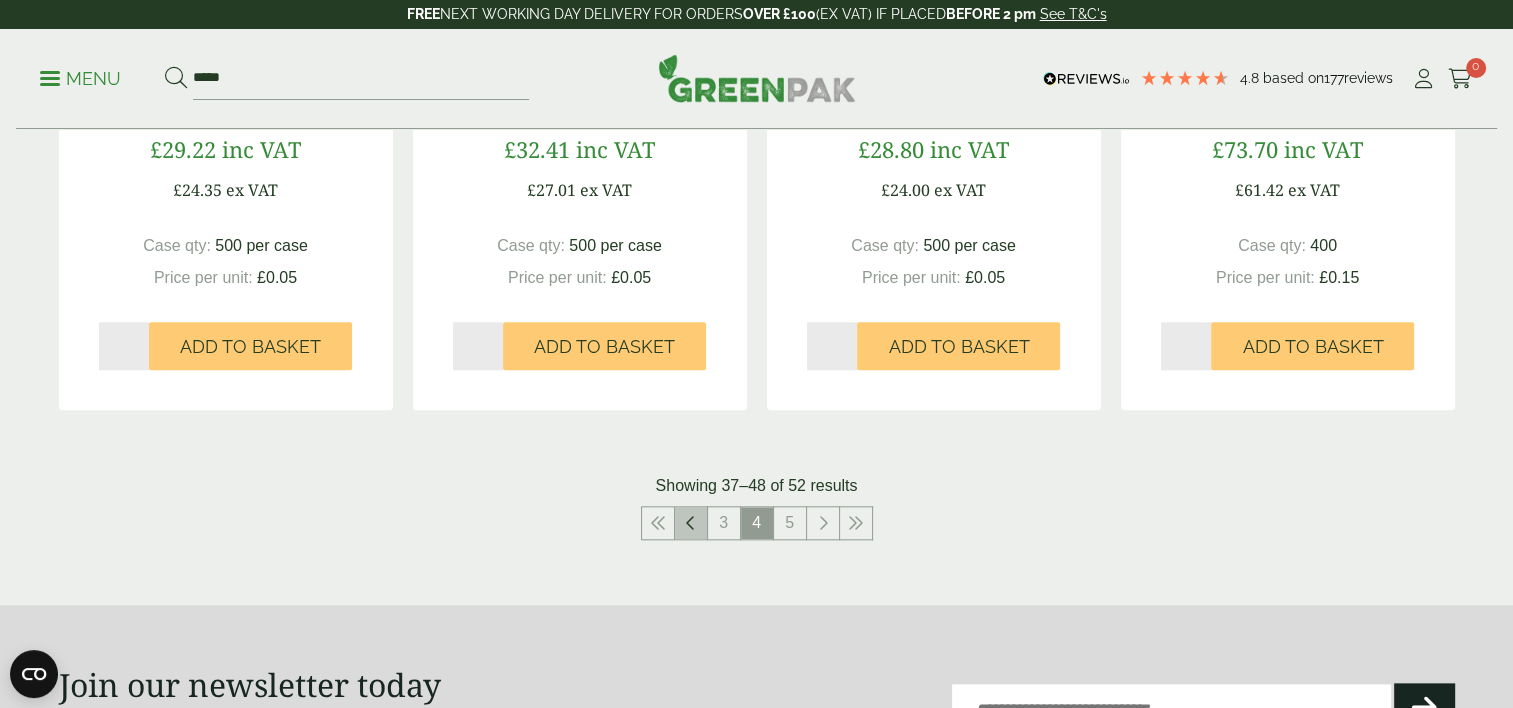 click at bounding box center (691, 523) 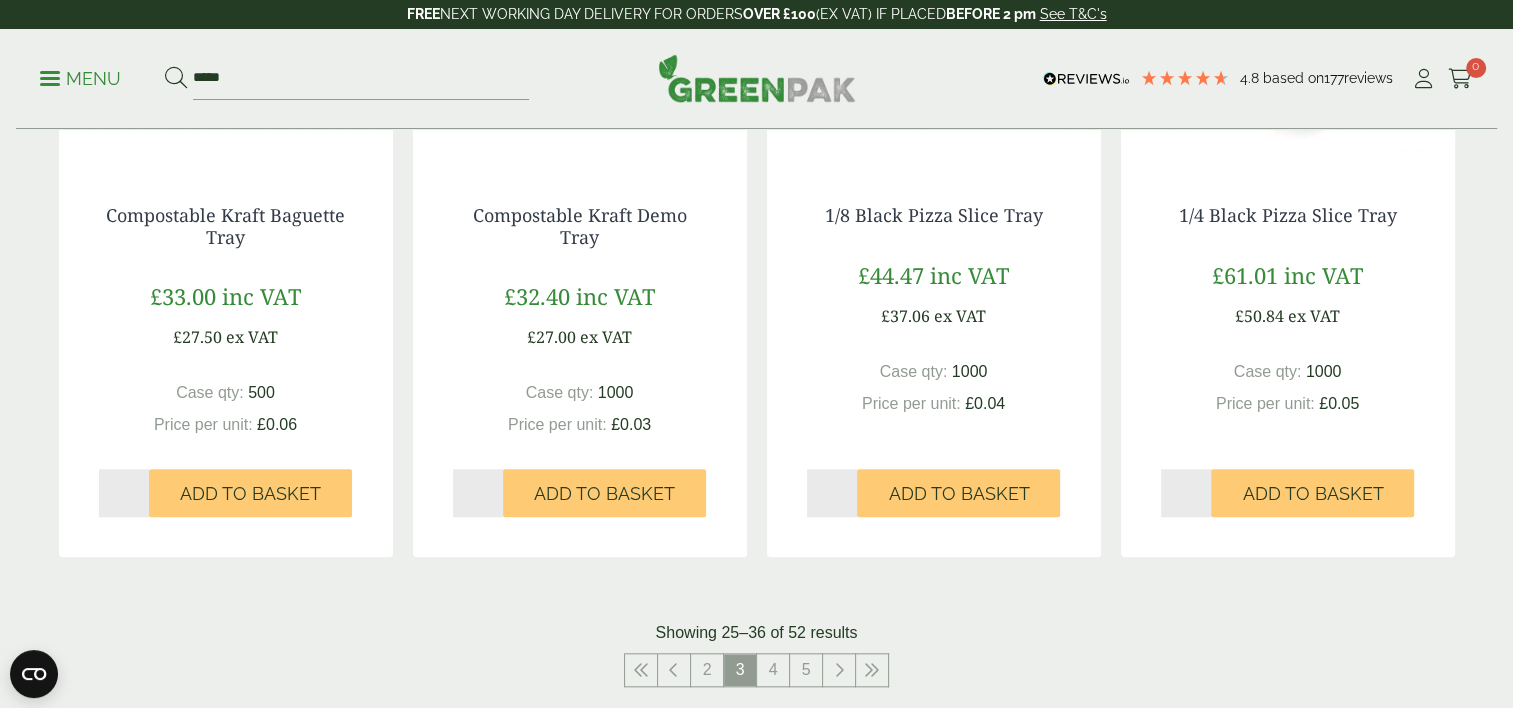 scroll, scrollTop: 2022, scrollLeft: 0, axis: vertical 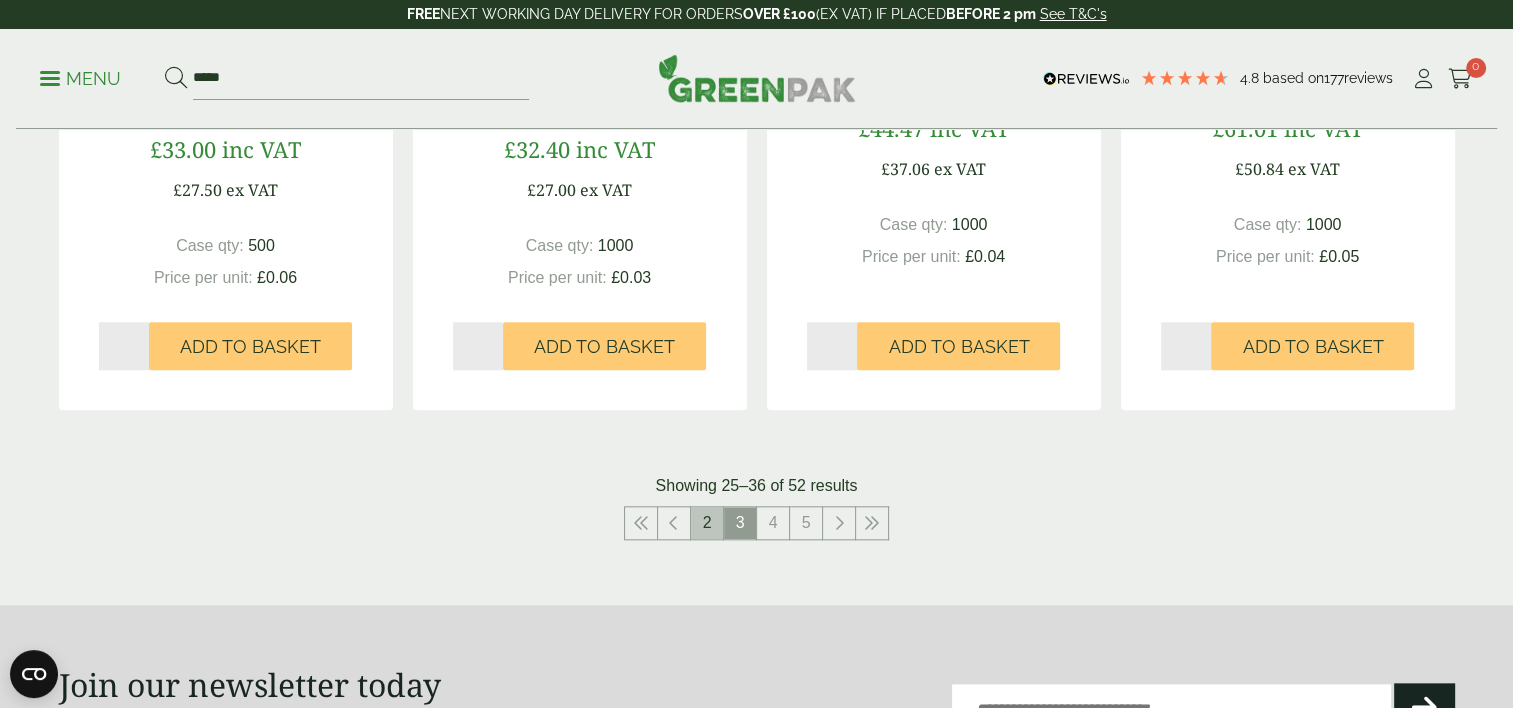click on "2" at bounding box center [707, 523] 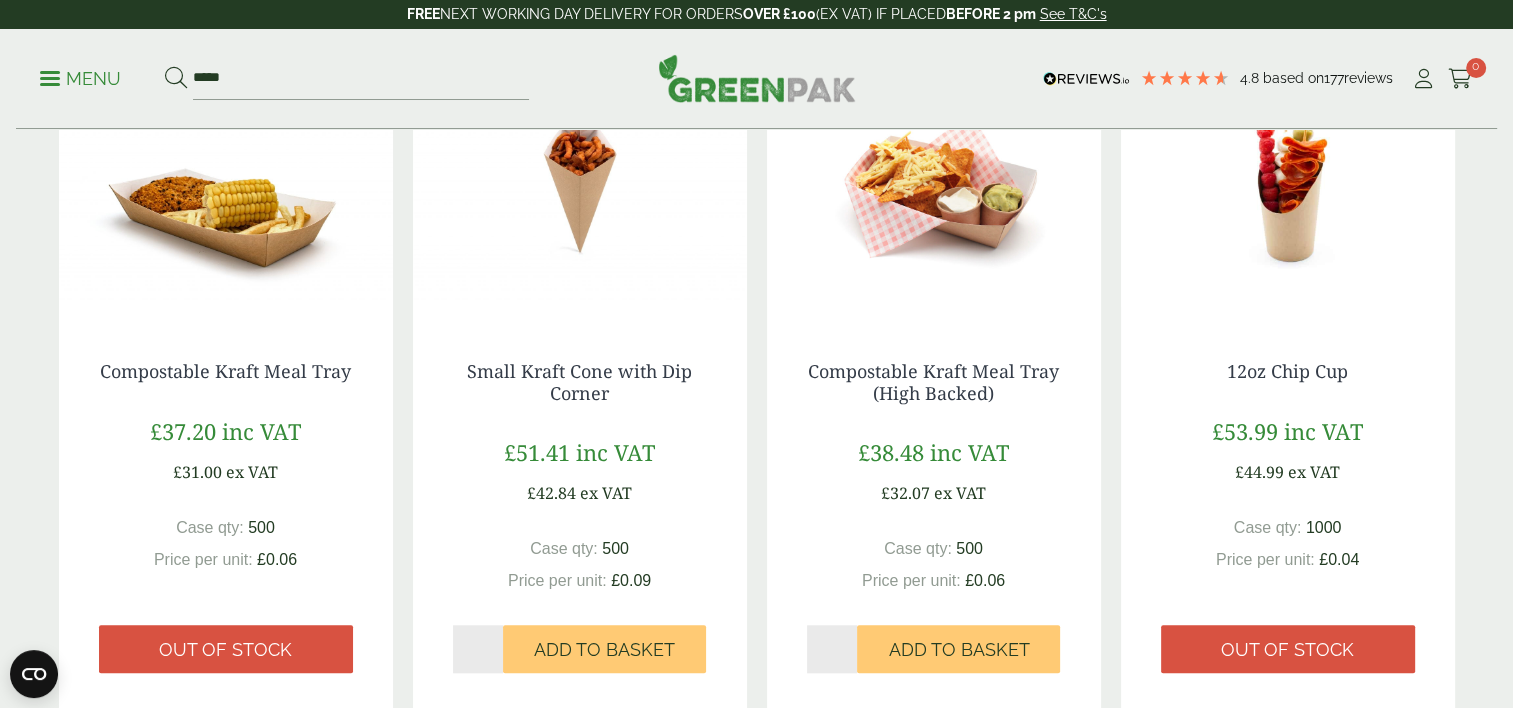 scroll, scrollTop: 1722, scrollLeft: 0, axis: vertical 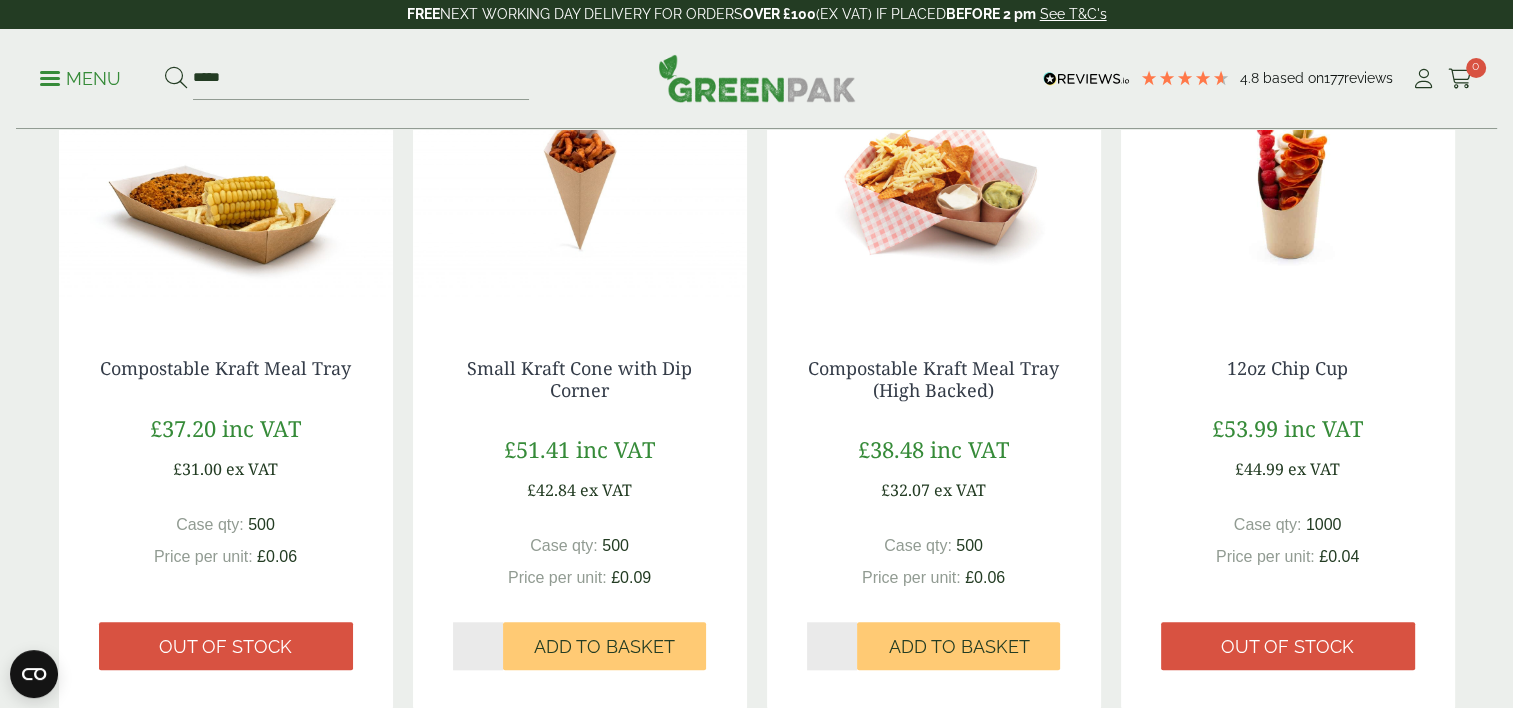 click at bounding box center [226, 193] 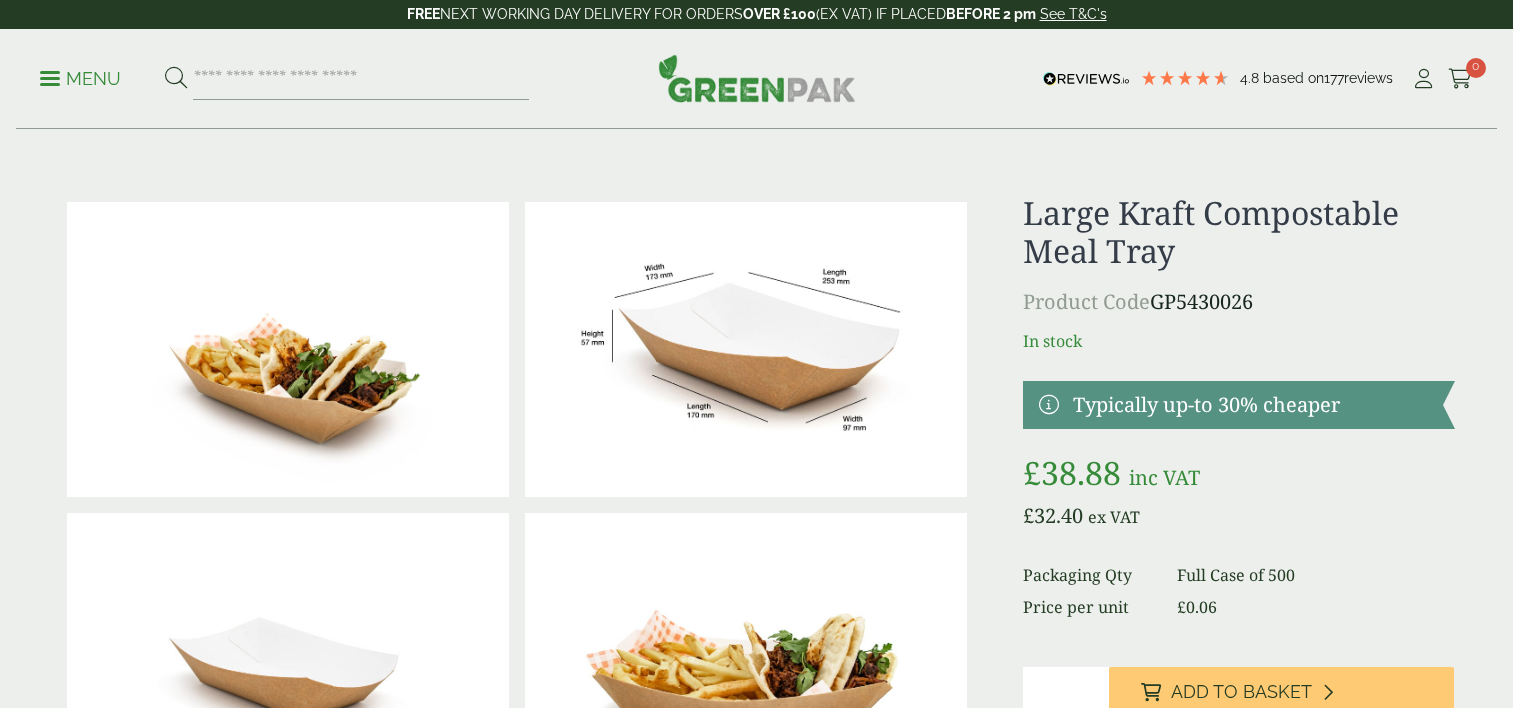 scroll, scrollTop: 0, scrollLeft: 0, axis: both 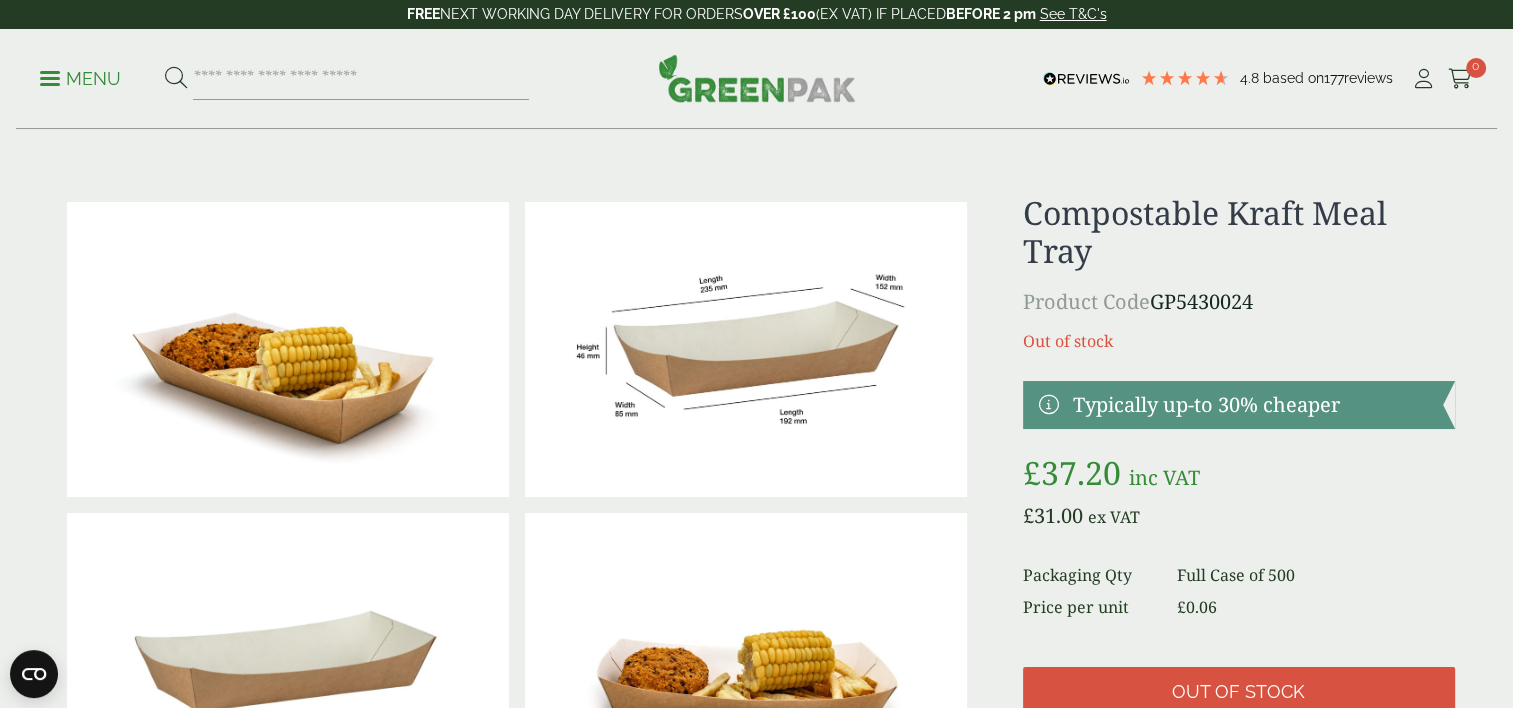 click at bounding box center [746, 349] 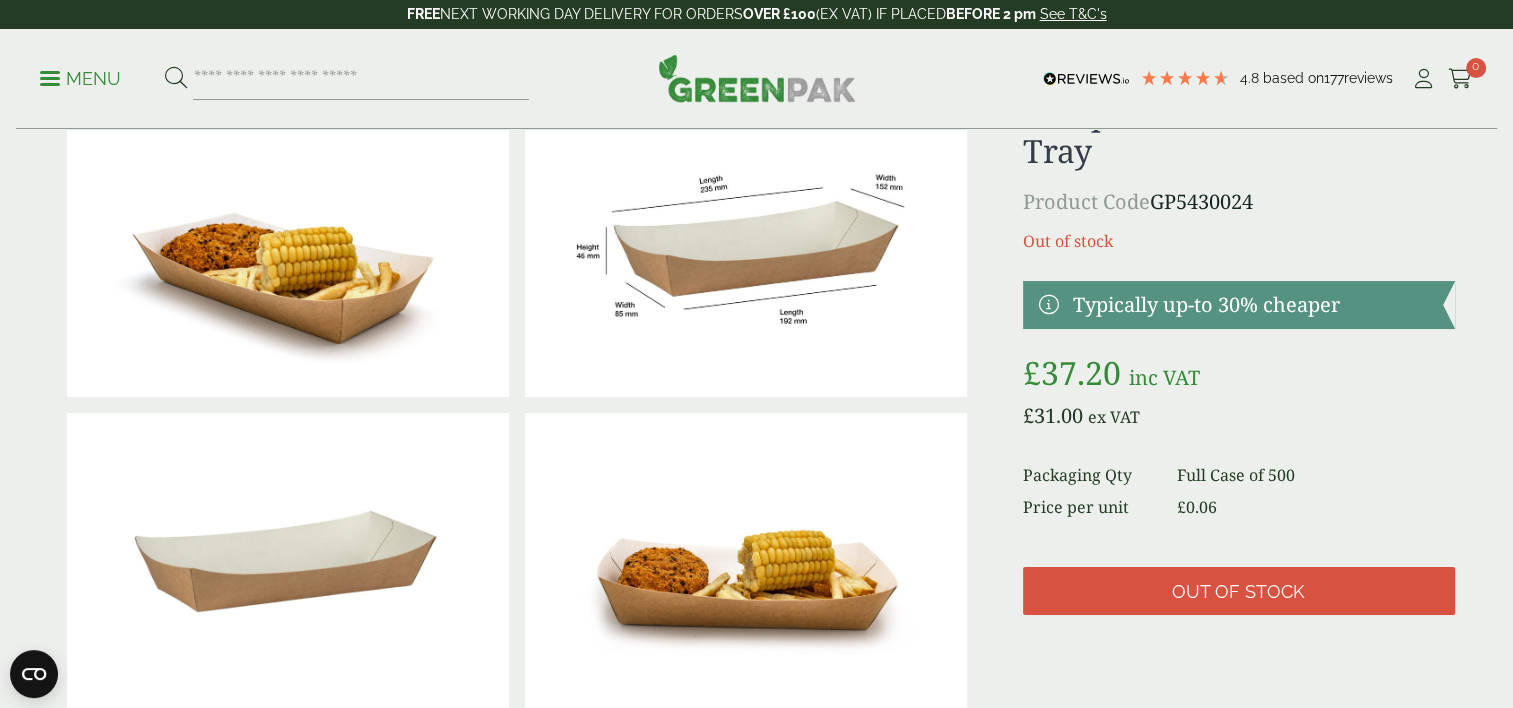 scroll, scrollTop: 0, scrollLeft: 0, axis: both 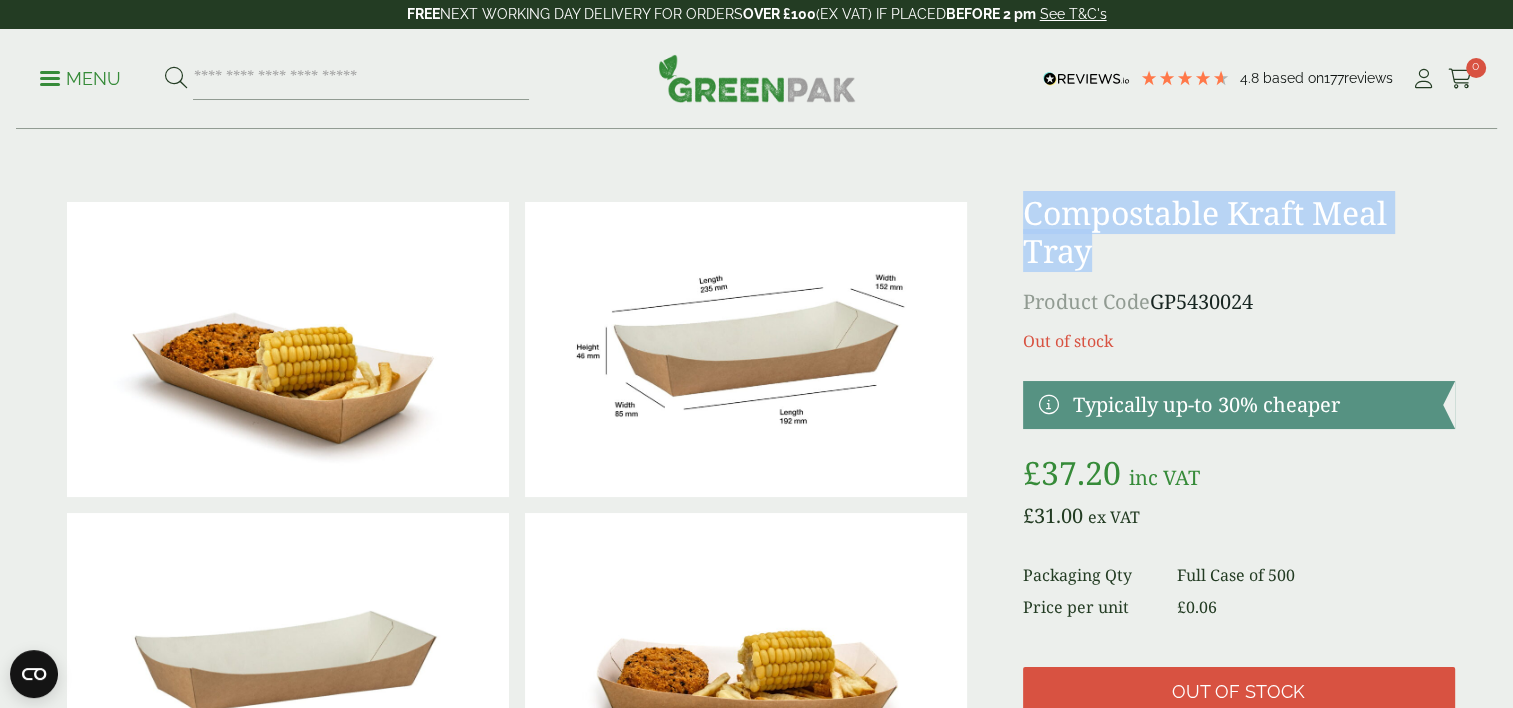 drag, startPoint x: 1029, startPoint y: 216, endPoint x: 1196, endPoint y: 245, distance: 169.49927 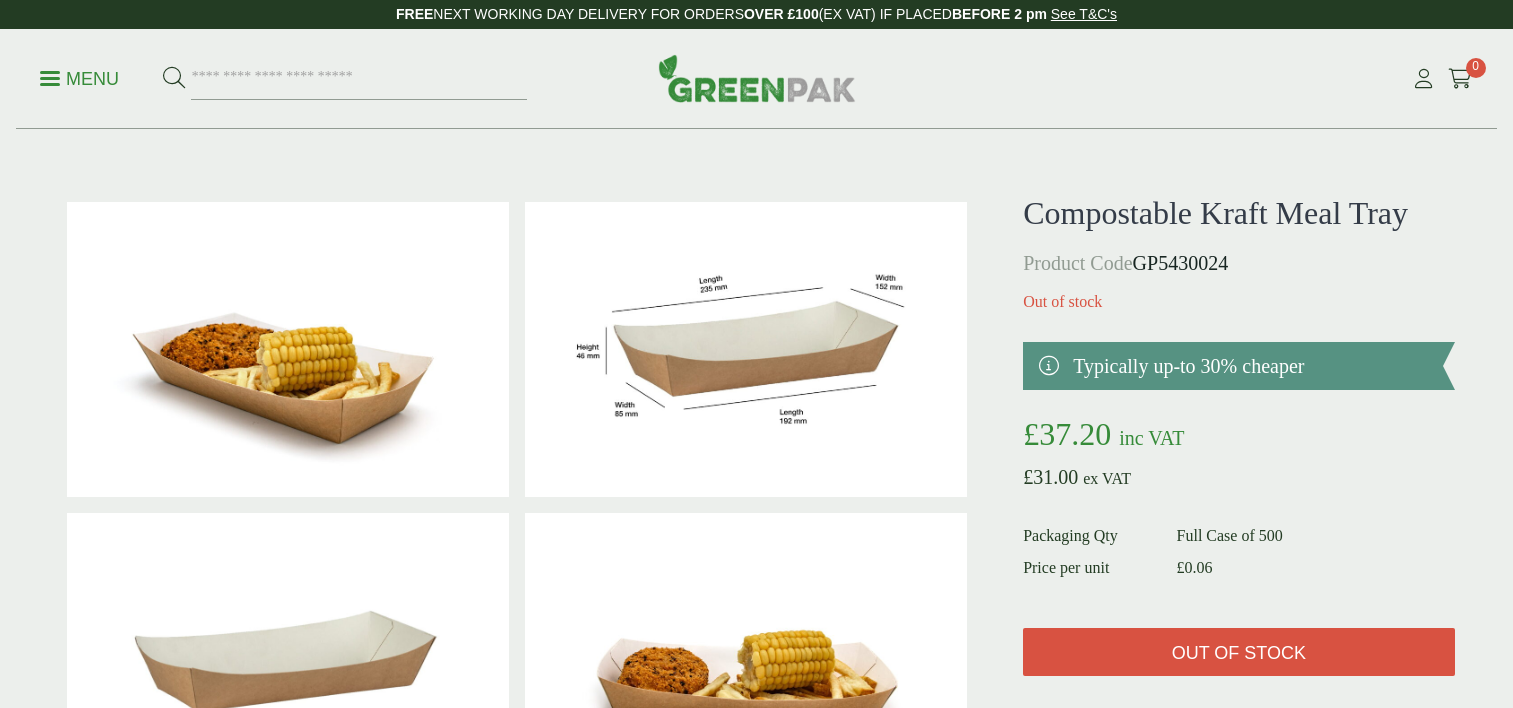 click at bounding box center (746, 349) 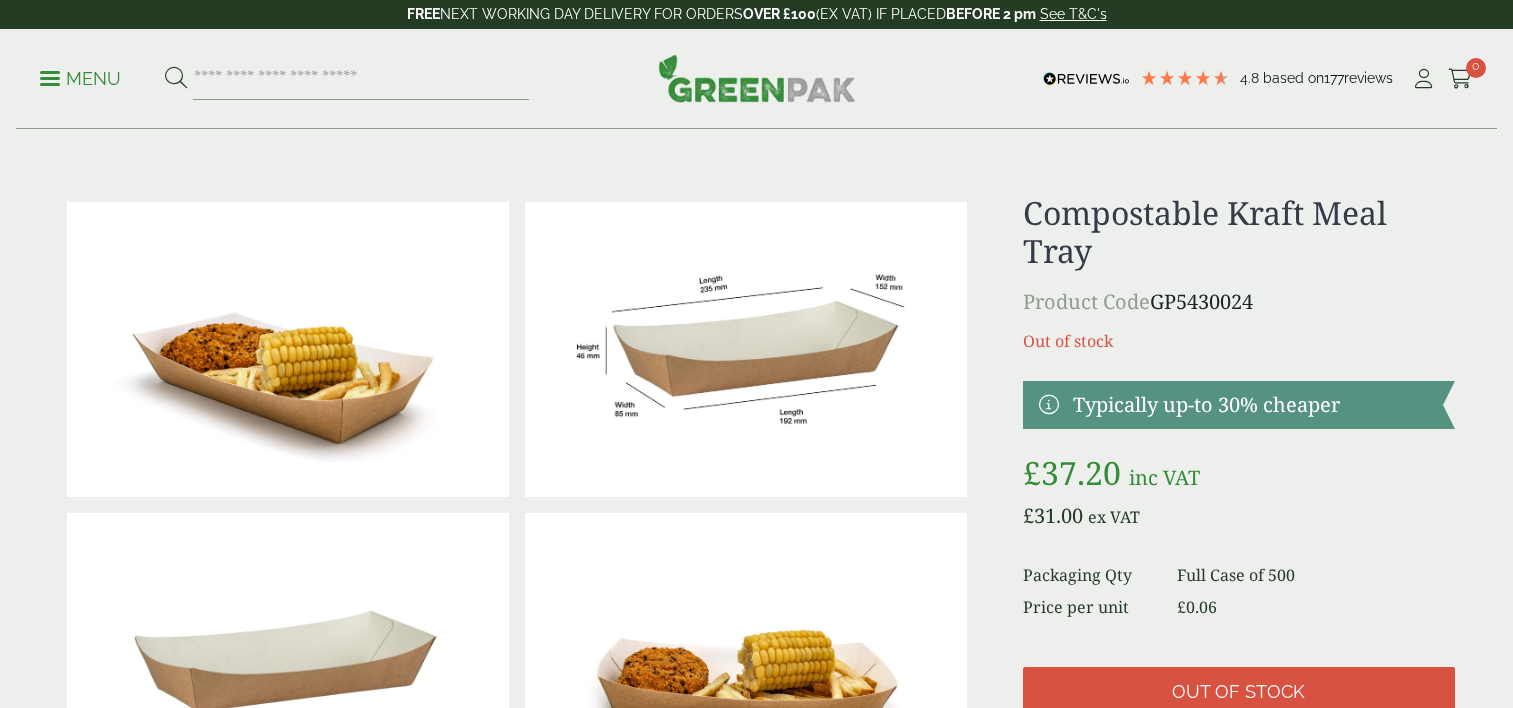 scroll, scrollTop: 0, scrollLeft: 0, axis: both 